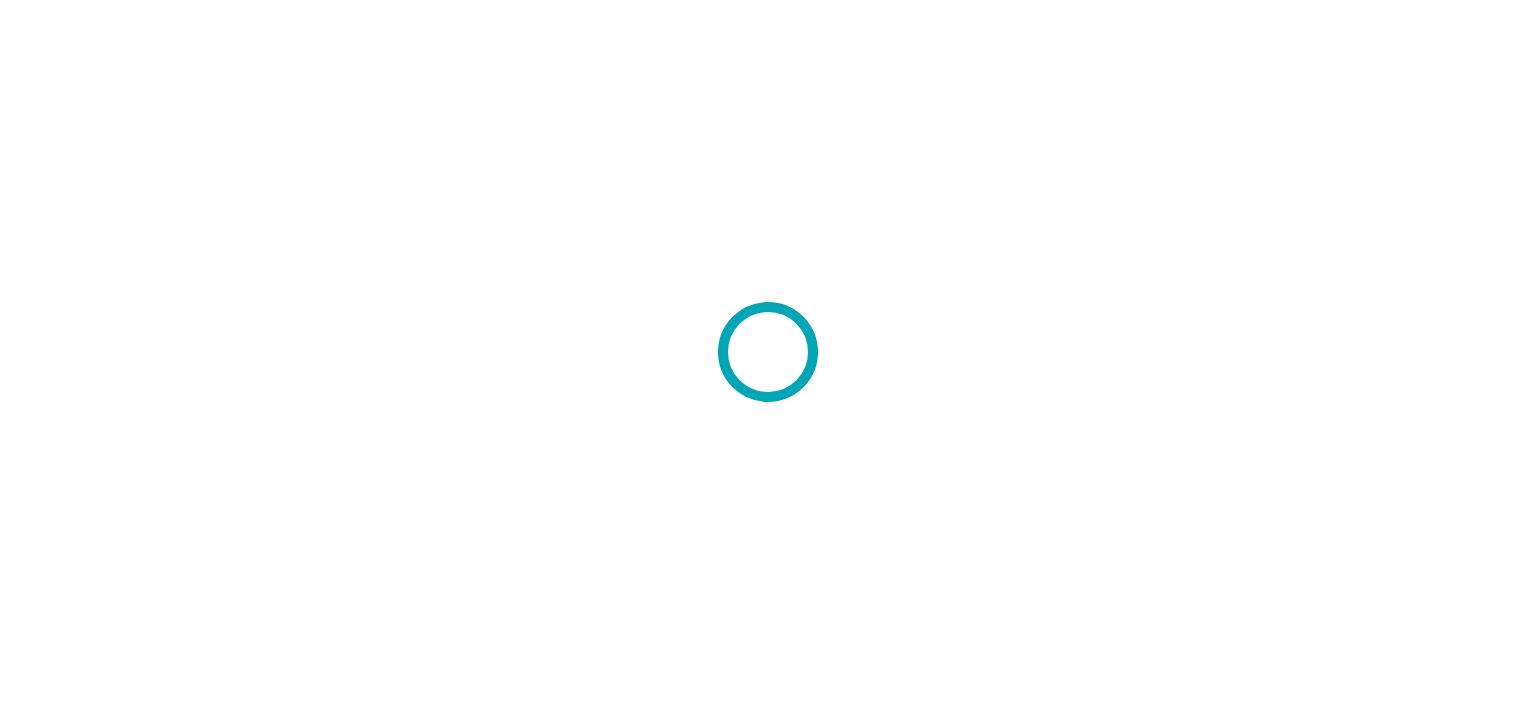 scroll, scrollTop: 0, scrollLeft: 0, axis: both 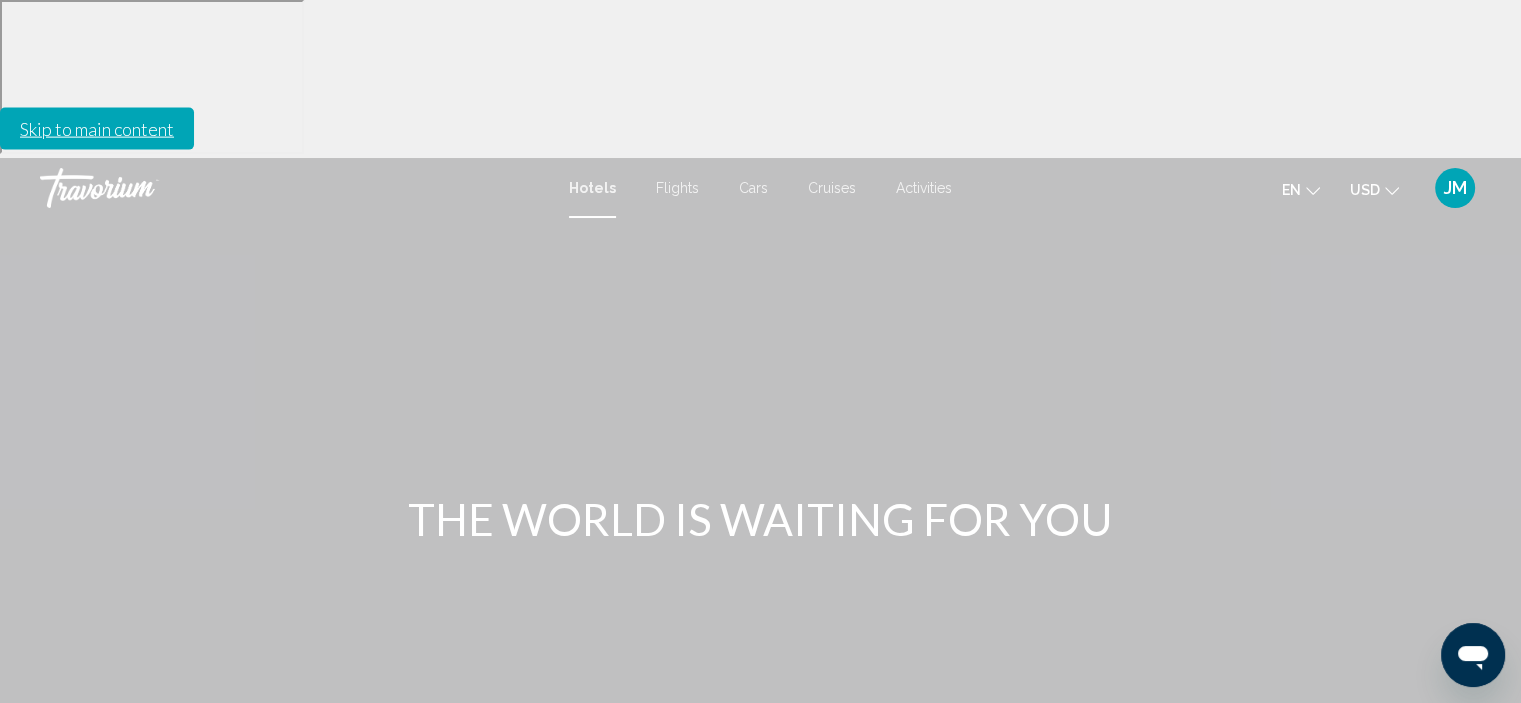 click on "THE WORLD IS WAITING FOR YOU" at bounding box center (760, 519) 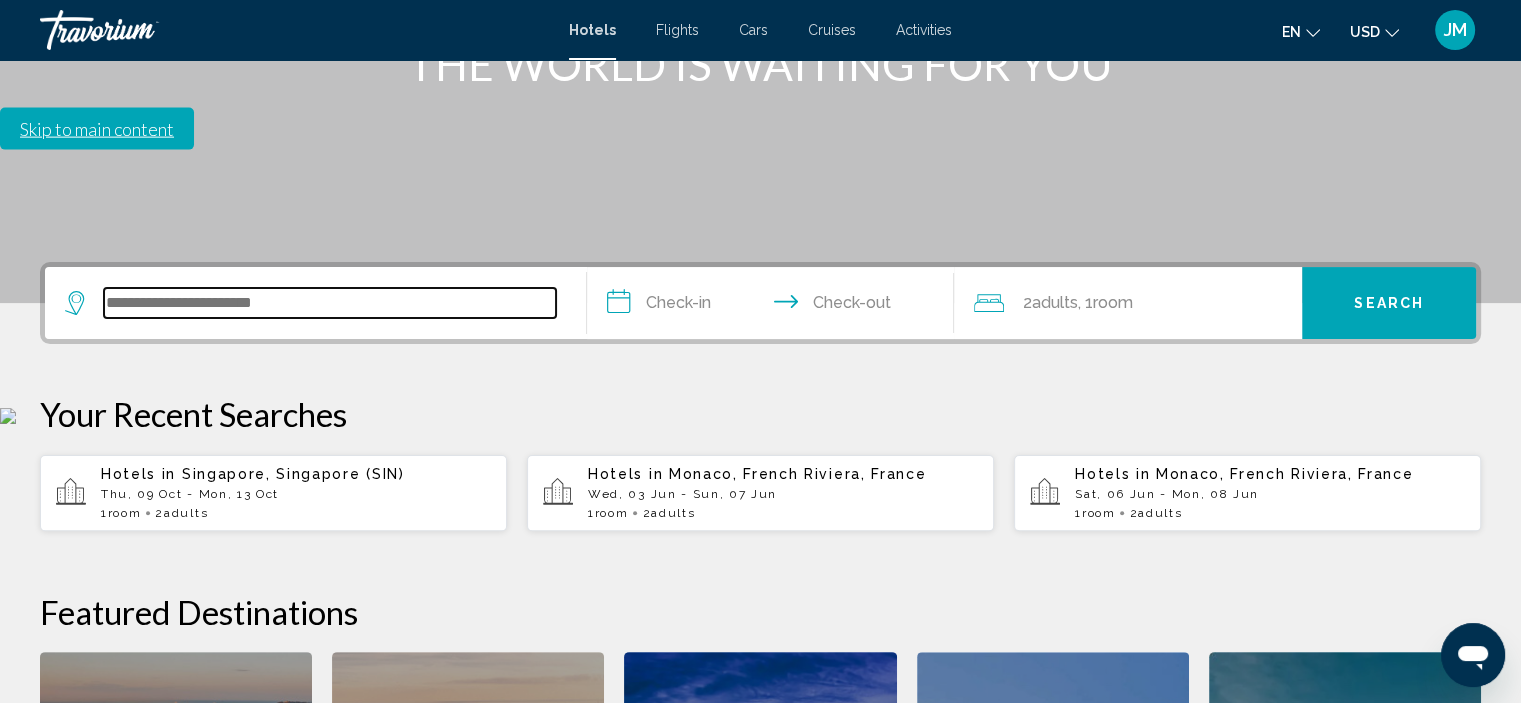 scroll, scrollTop: 493, scrollLeft: 0, axis: vertical 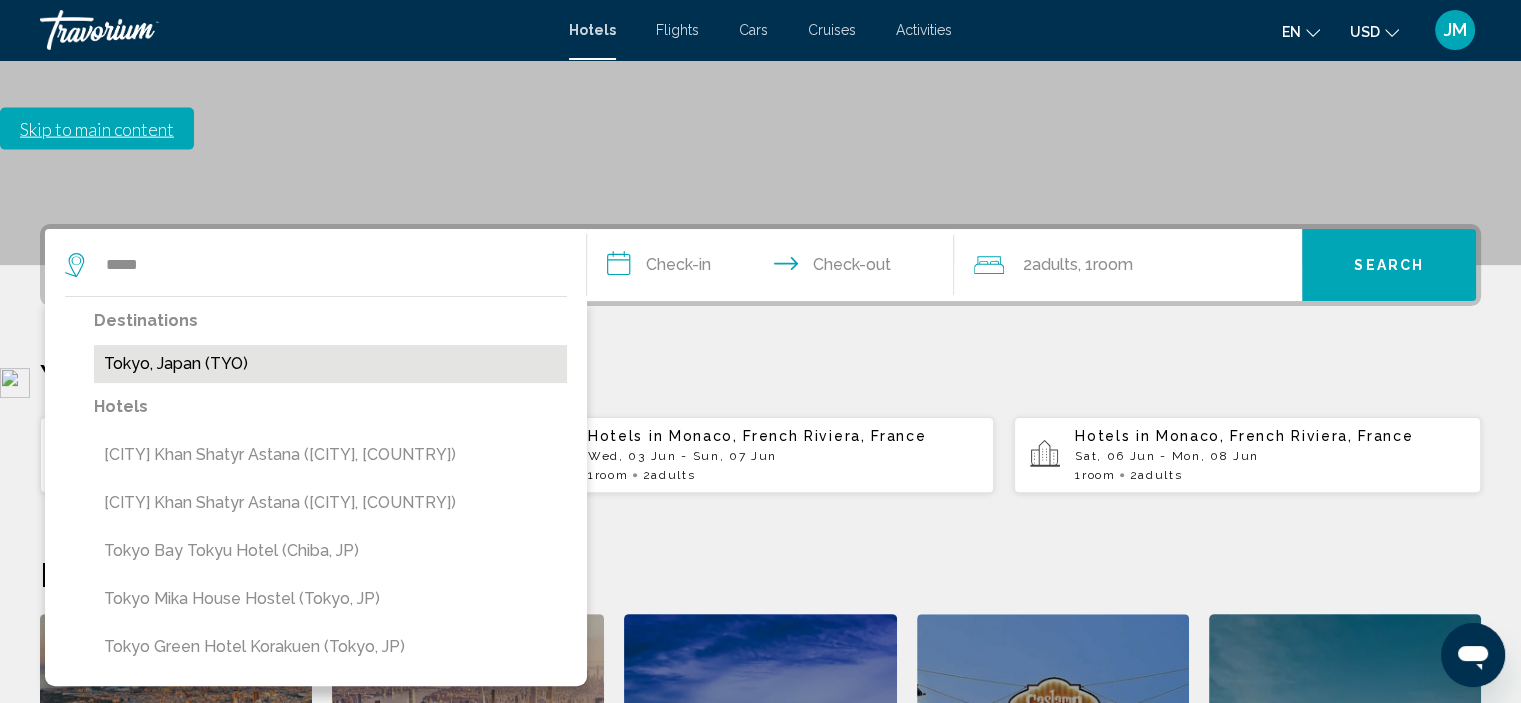 click on "Tokyo, Japan (TYO)" at bounding box center (330, 364) 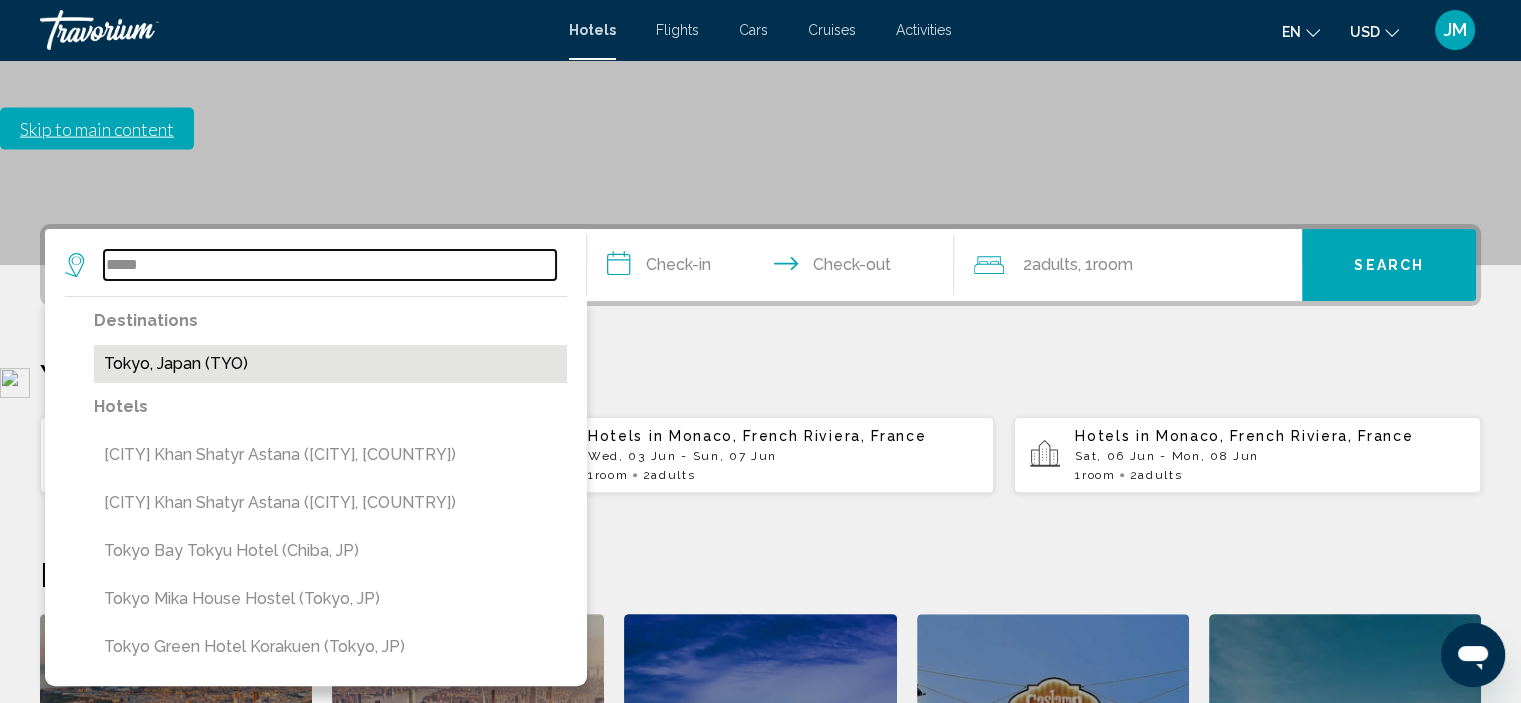 type on "**********" 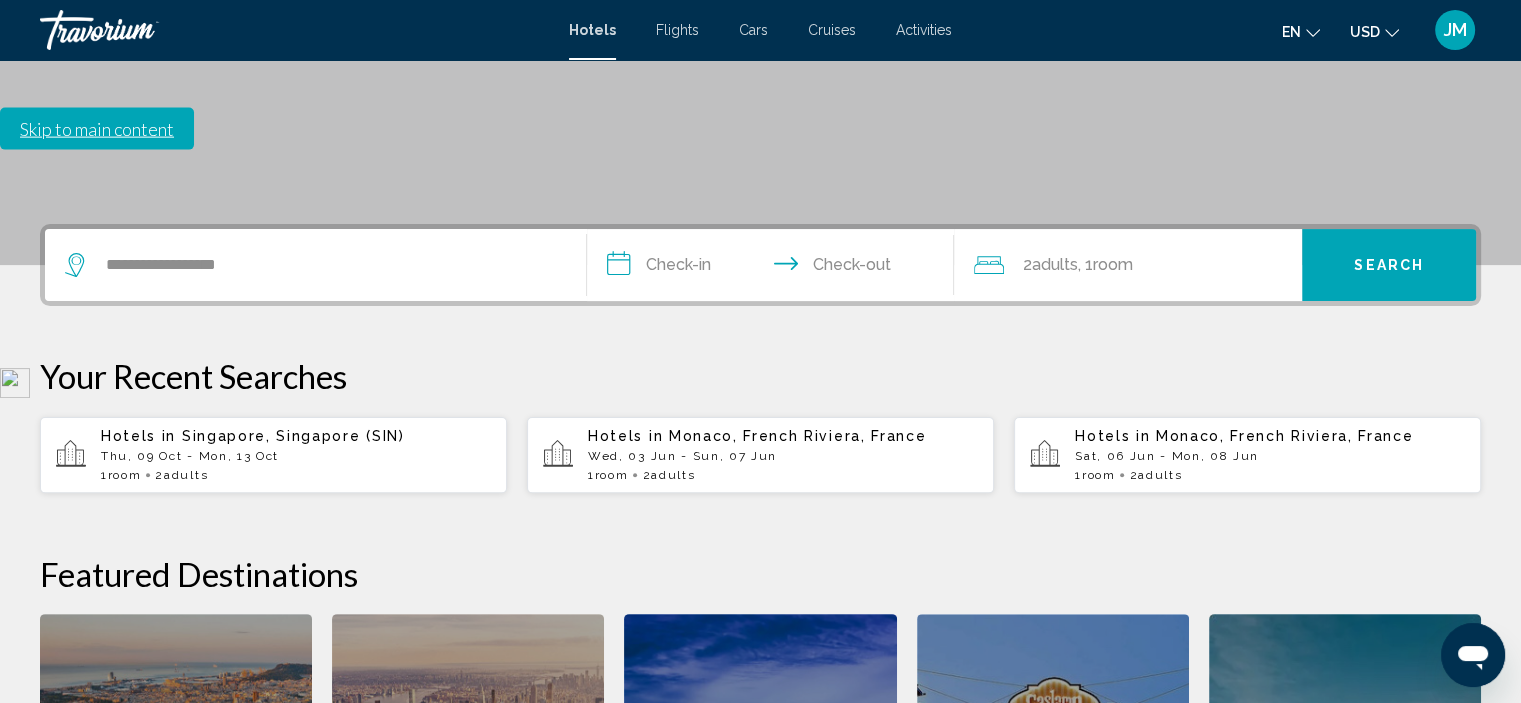 click on "**********" at bounding box center (775, 268) 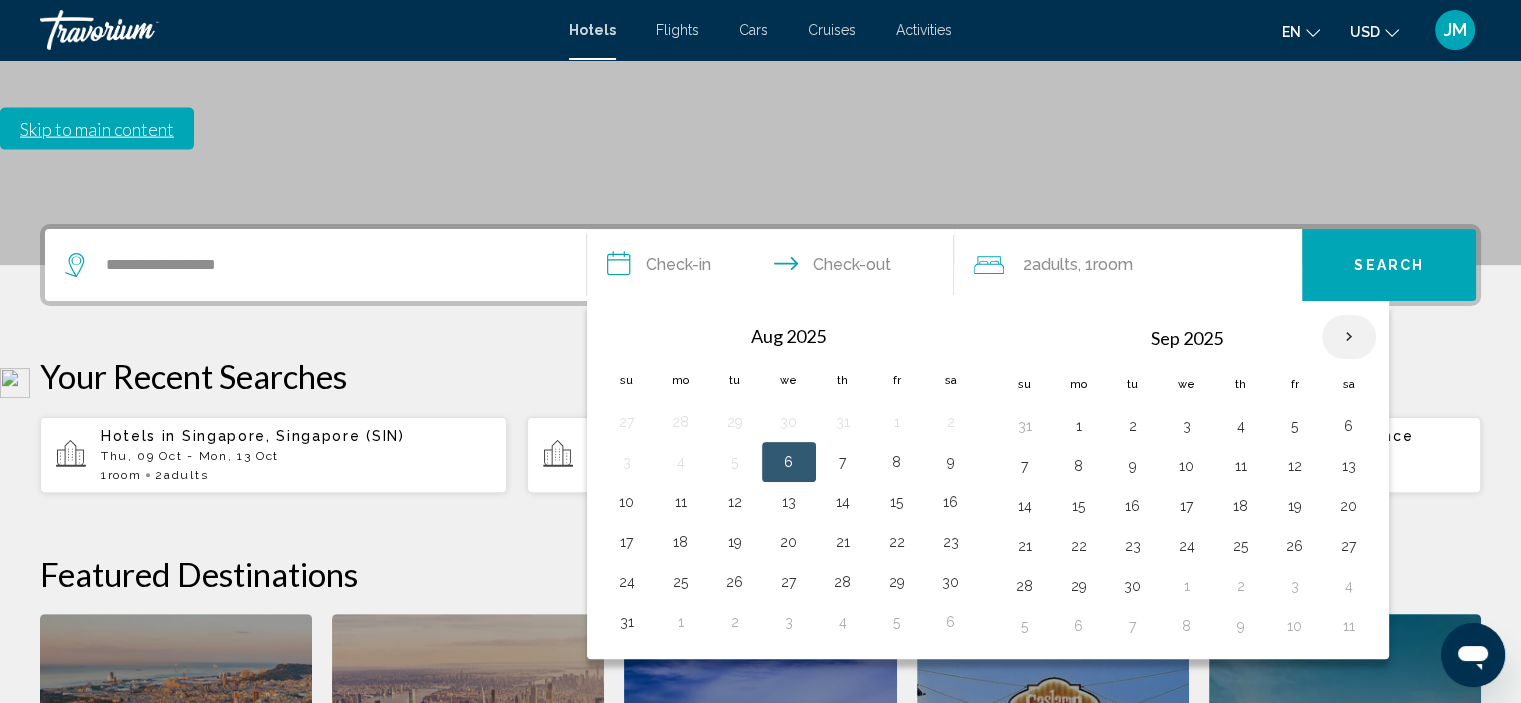 click at bounding box center [1349, 337] 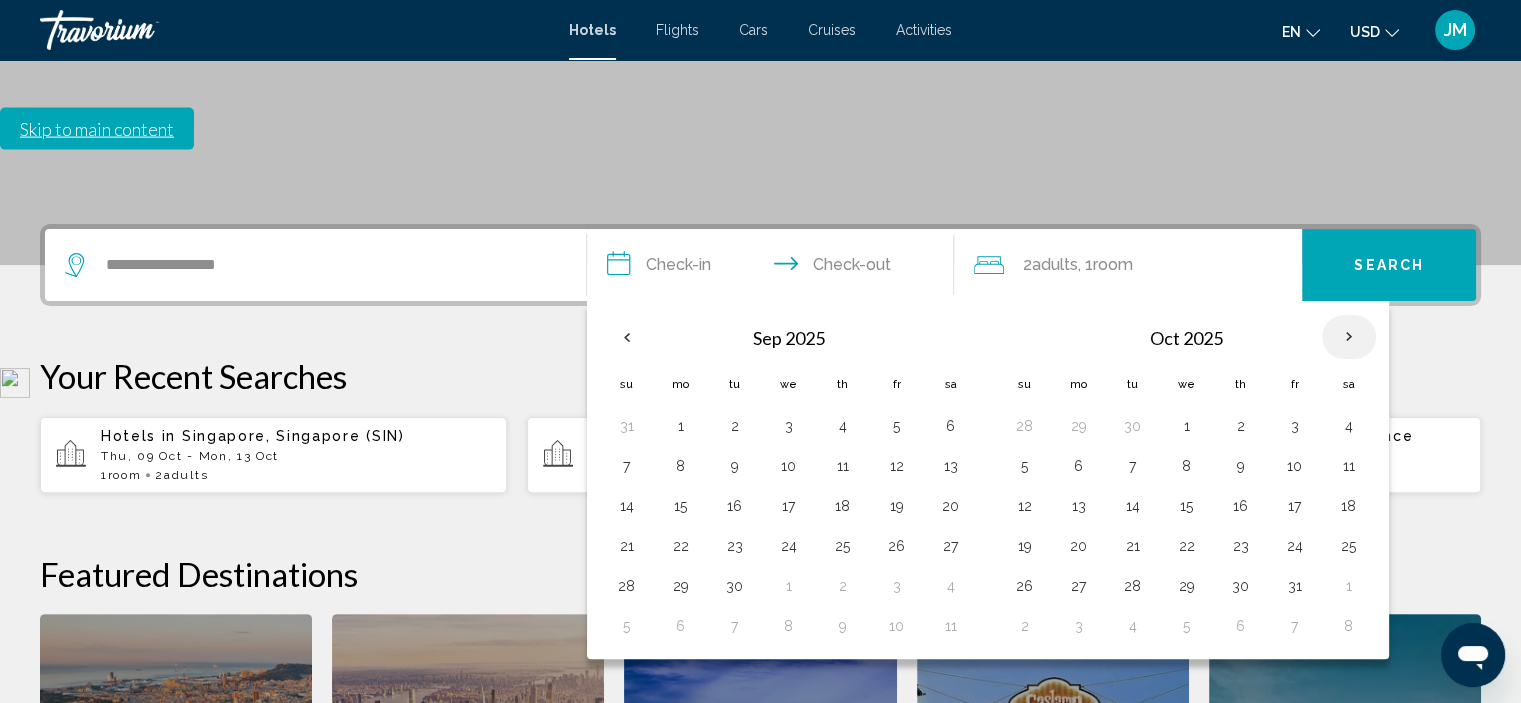 click at bounding box center (1349, 337) 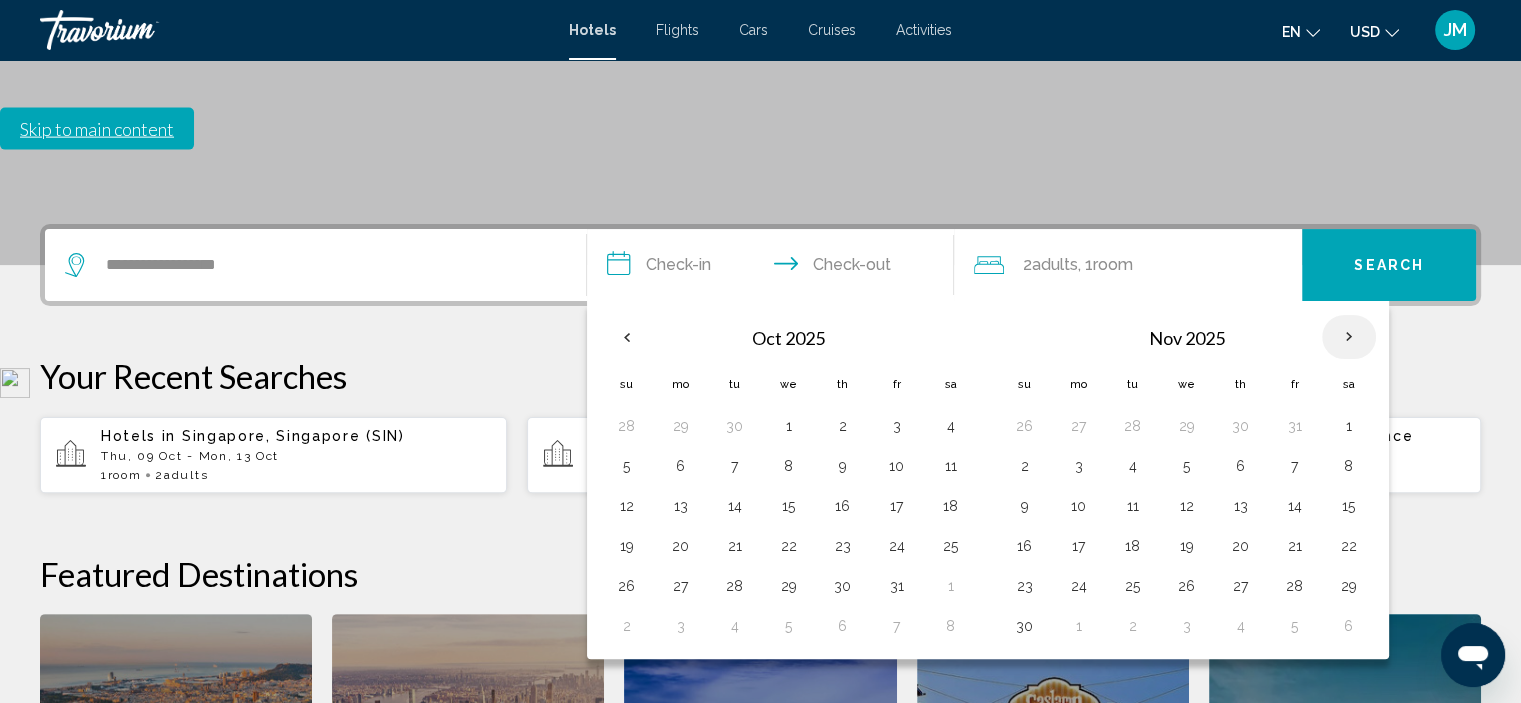 click at bounding box center [1349, 337] 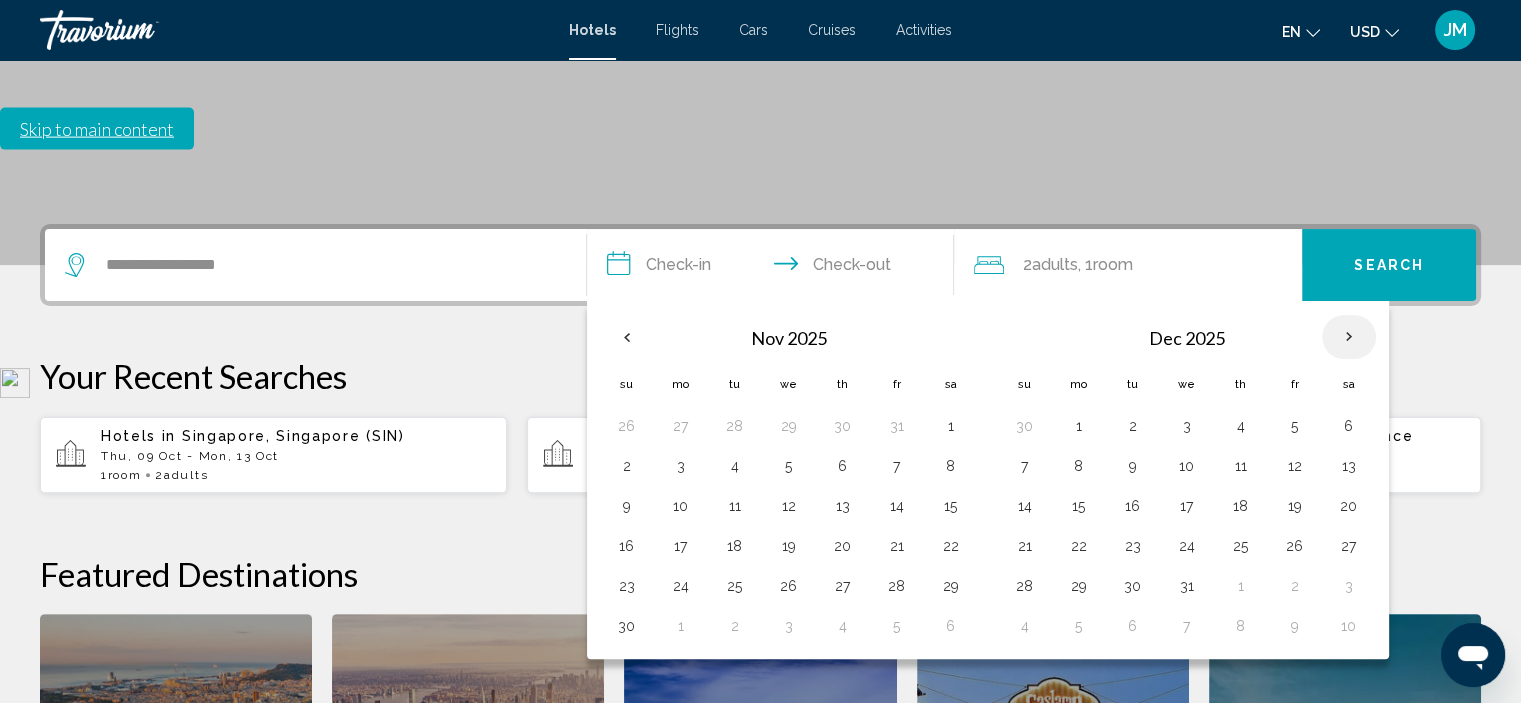 click at bounding box center (1349, 337) 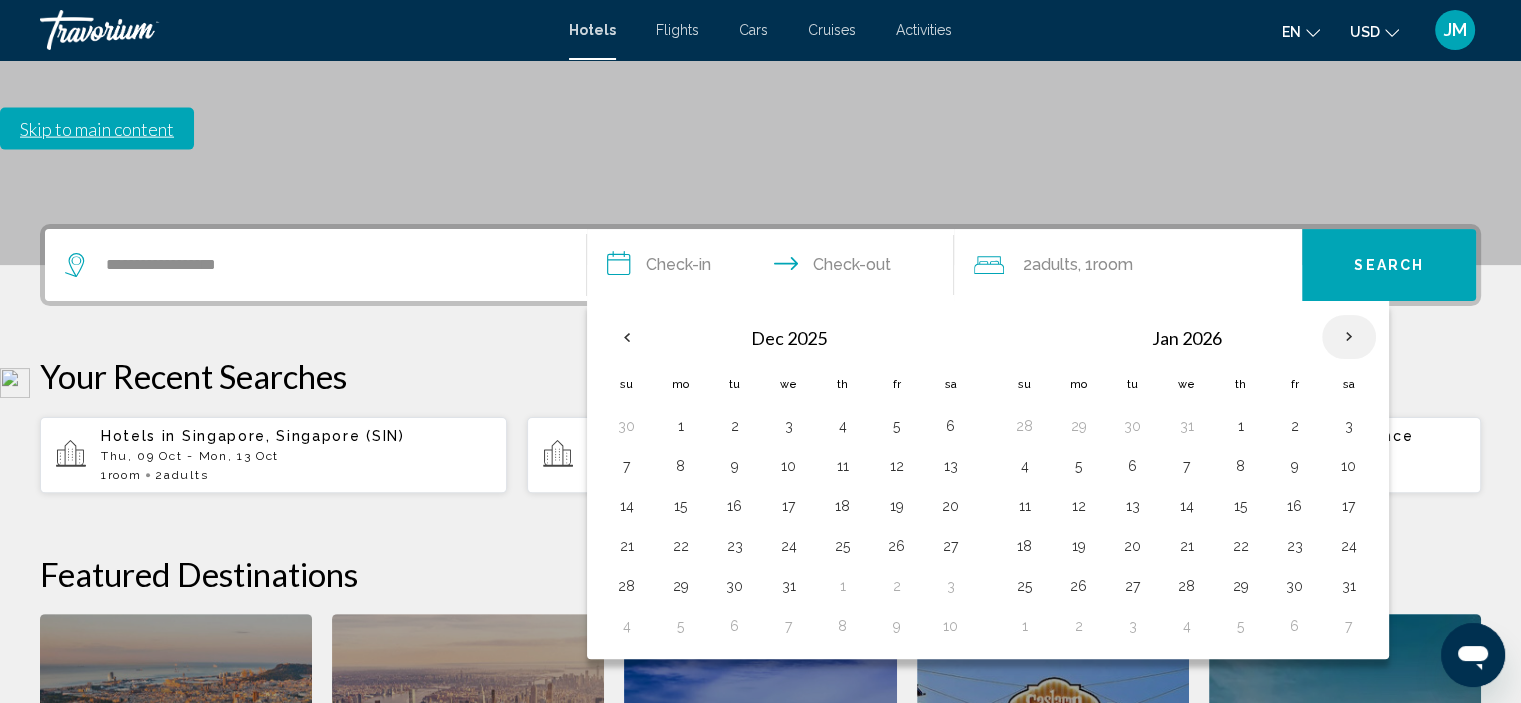click at bounding box center [1349, 337] 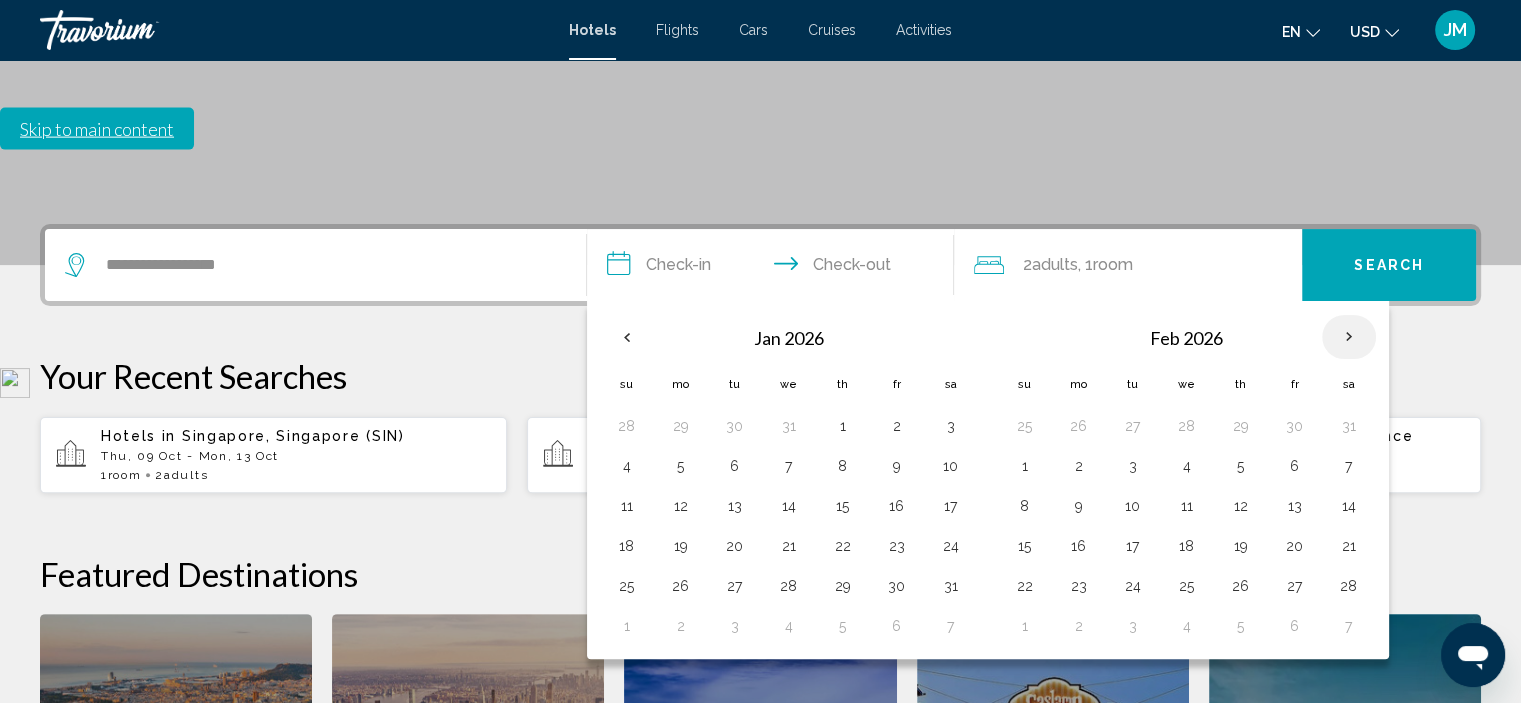 click at bounding box center (1349, 337) 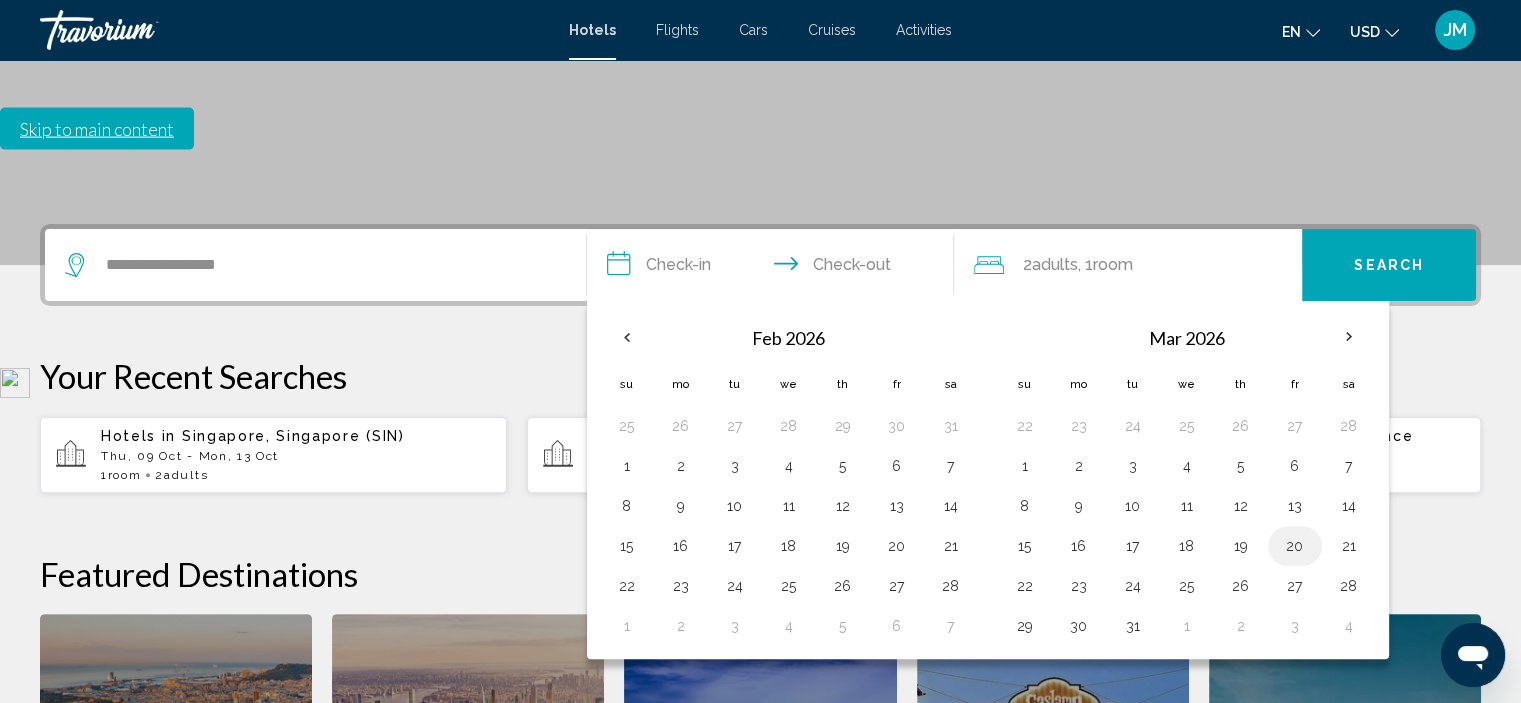 click on "20" at bounding box center [1295, 546] 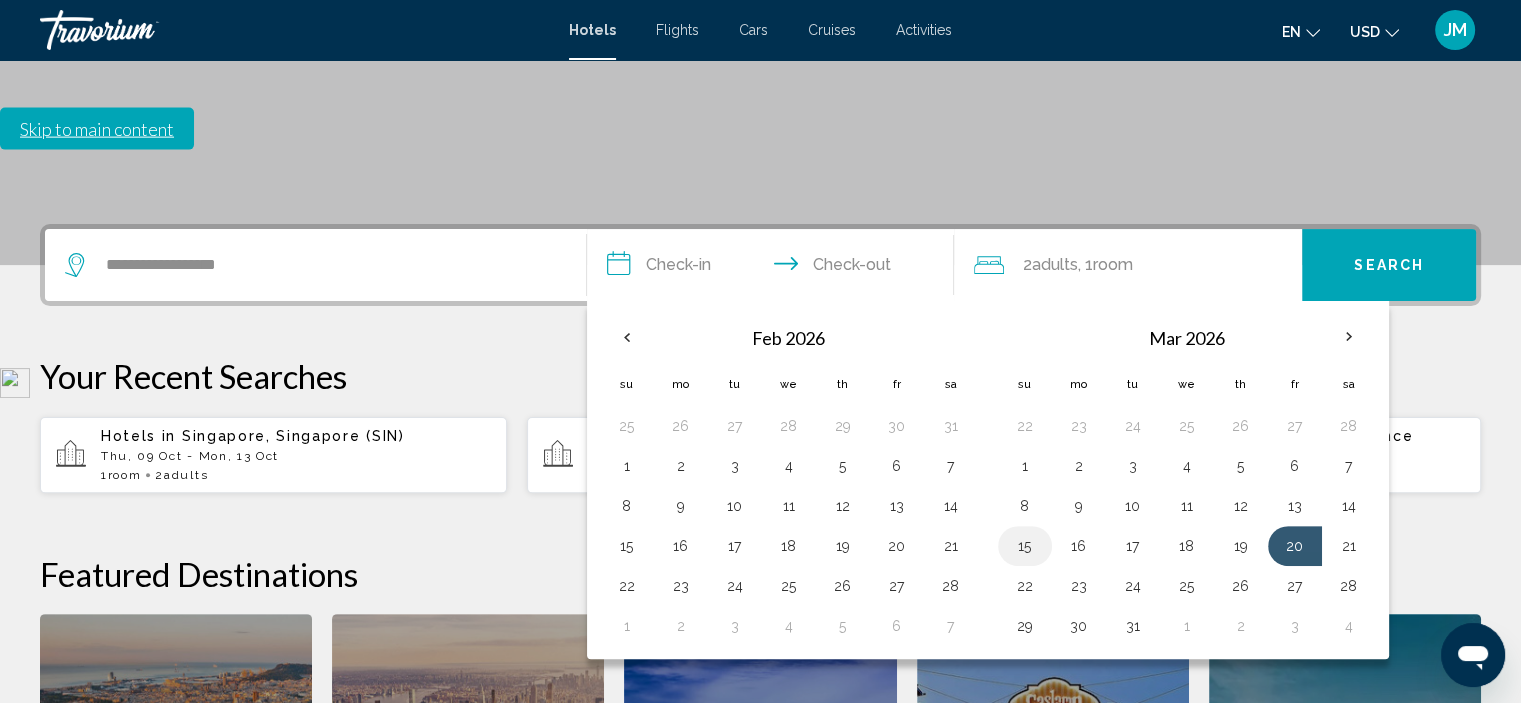 click on "15" at bounding box center (1025, 546) 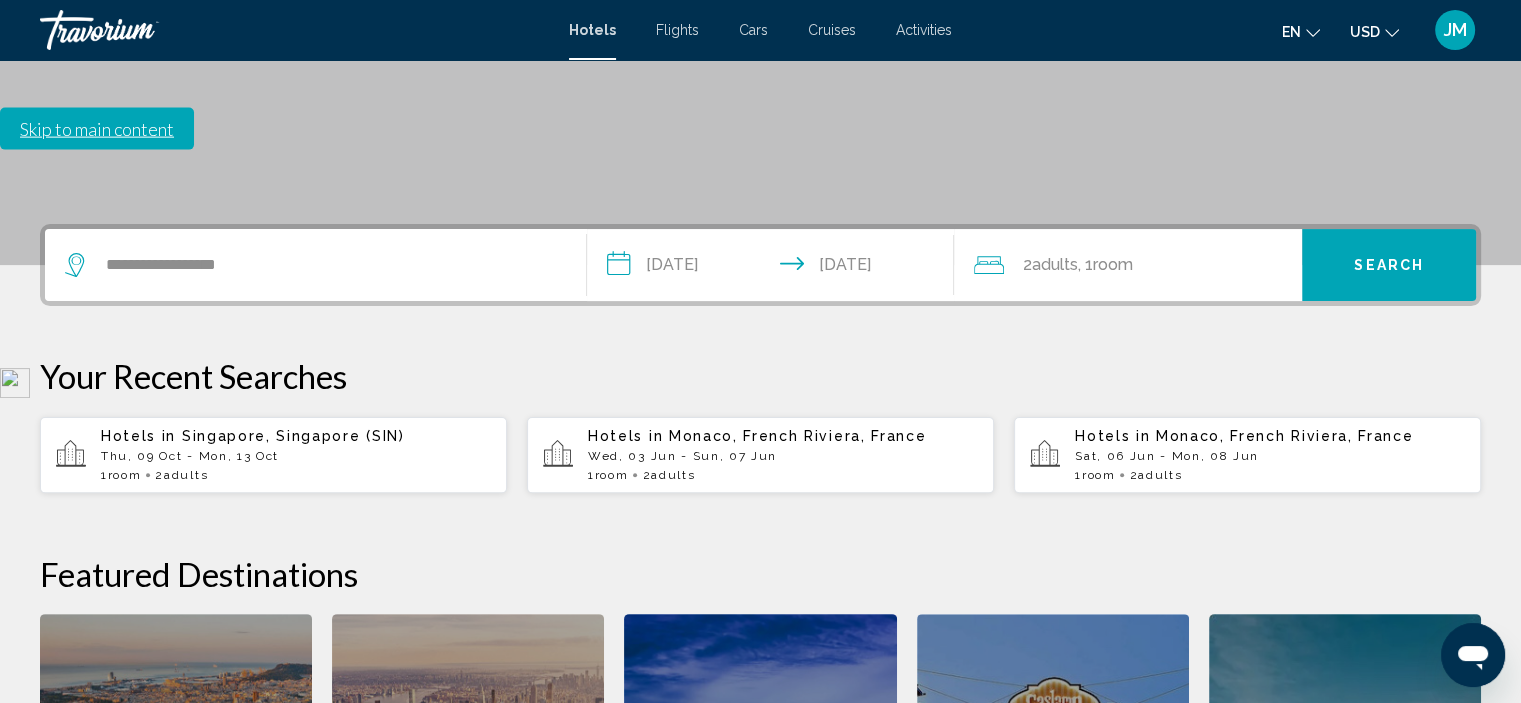 click on "Adults" 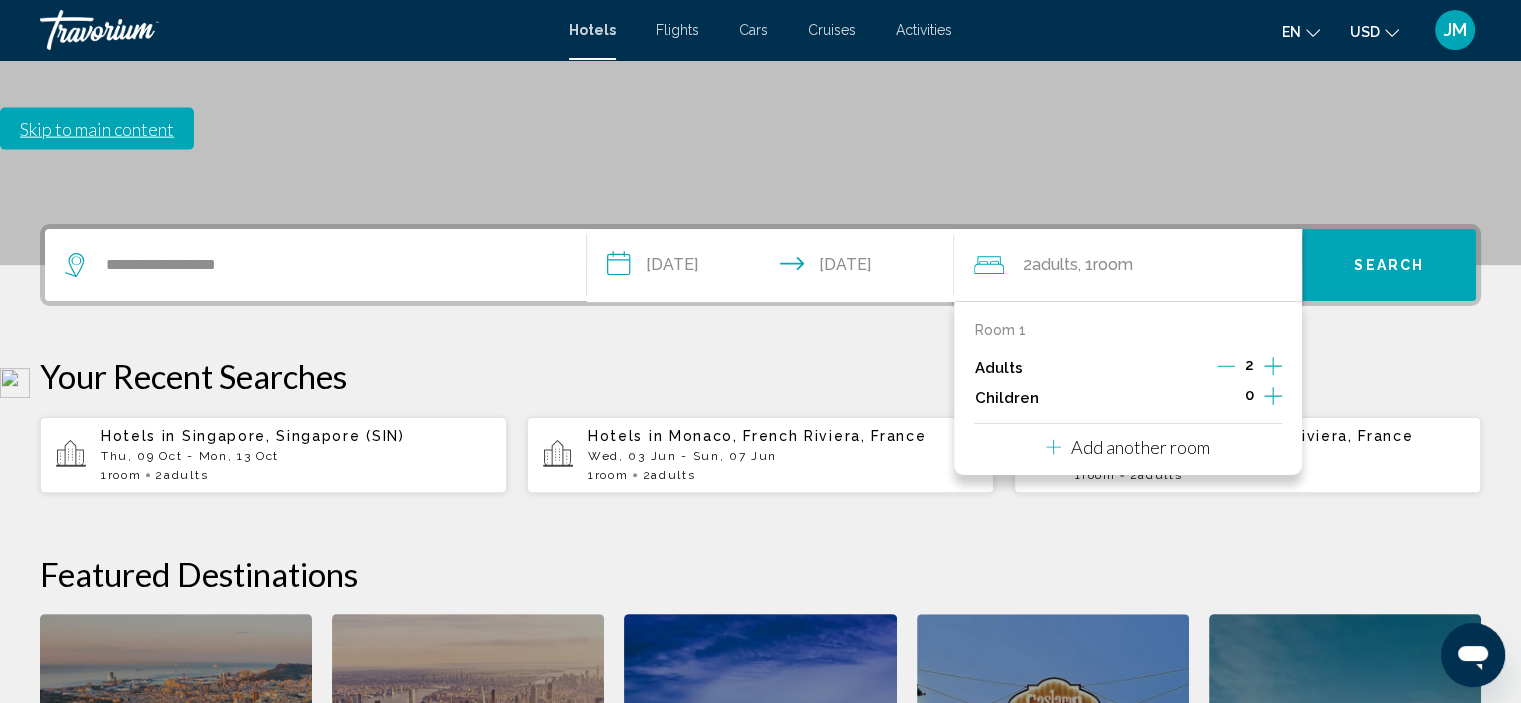click 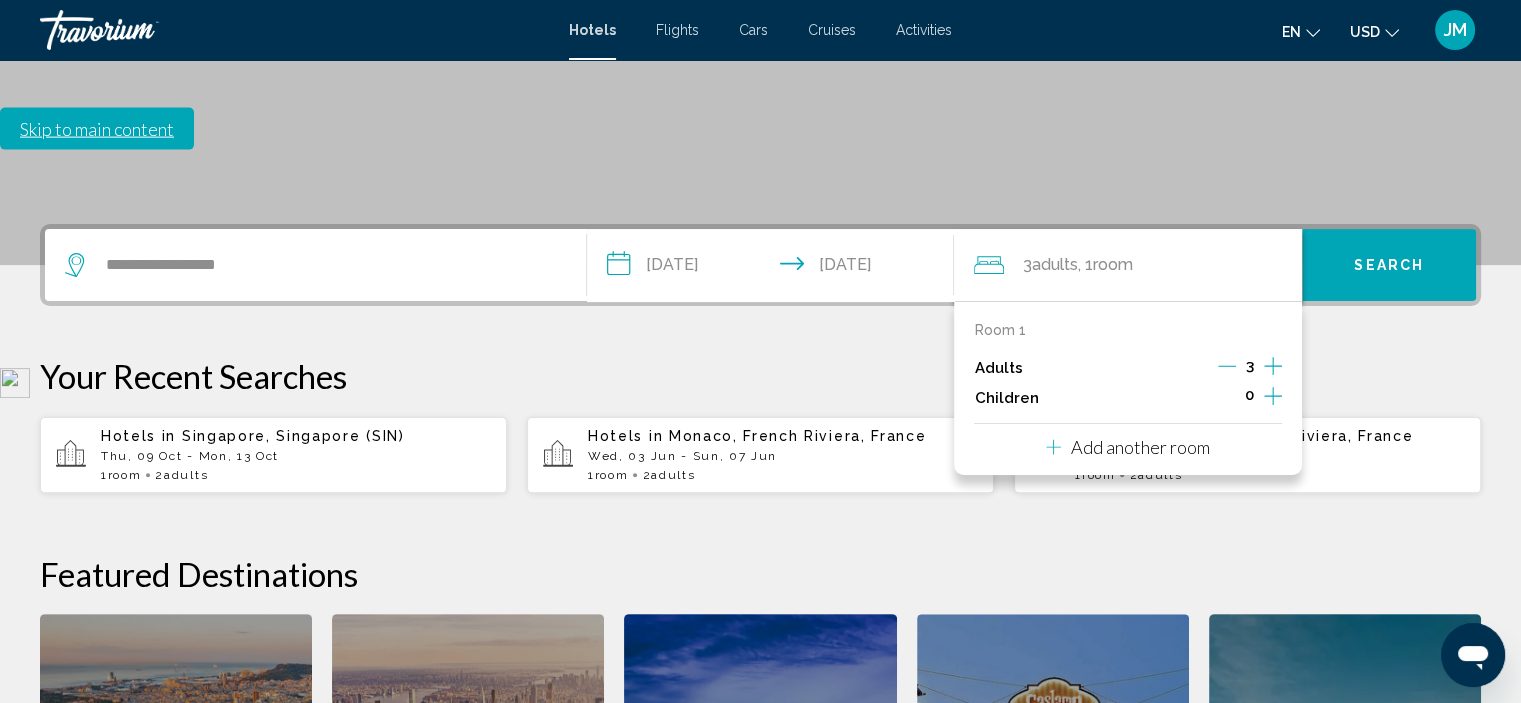 click on "Search" at bounding box center (1389, 265) 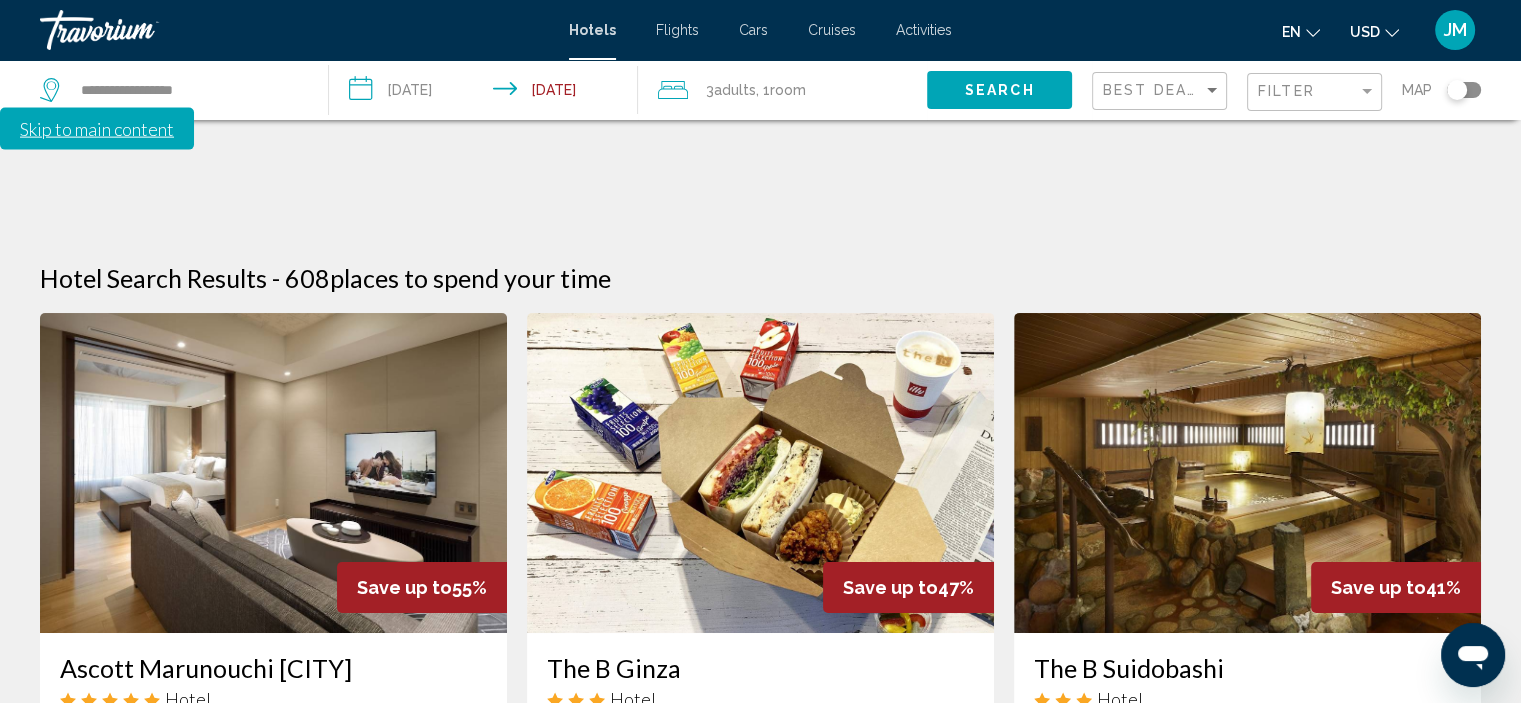 scroll, scrollTop: 0, scrollLeft: 0, axis: both 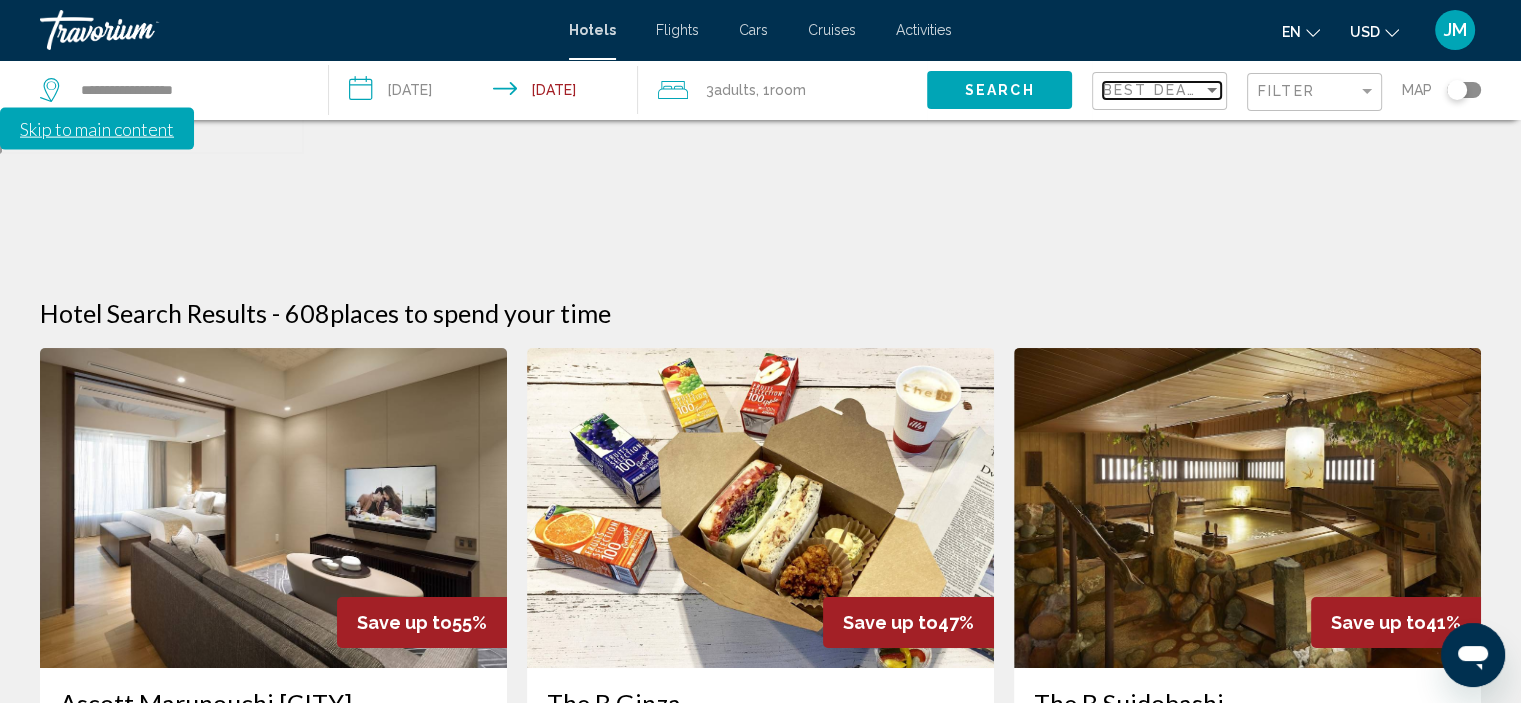 click on "Best Deals" at bounding box center (1155, 90) 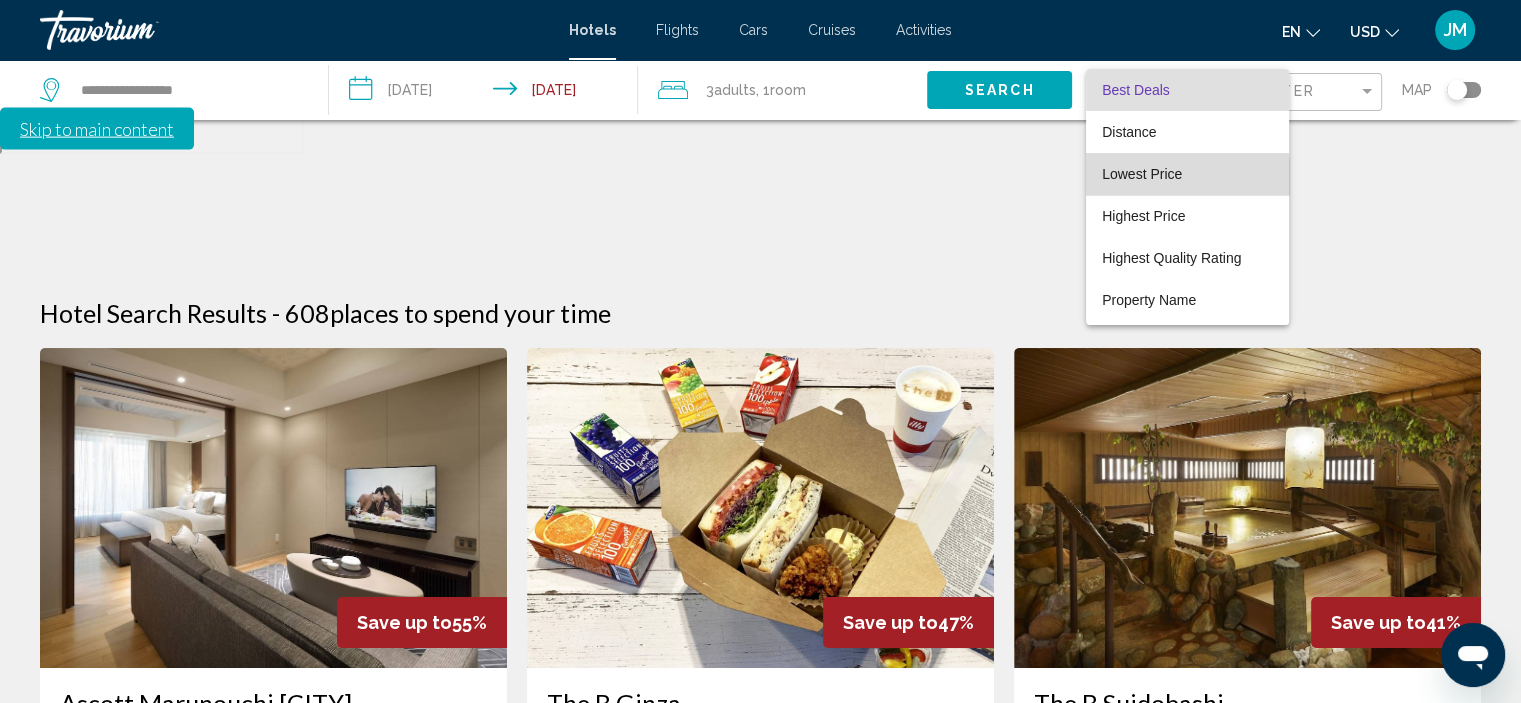 click on "Lowest Price" at bounding box center [1142, 174] 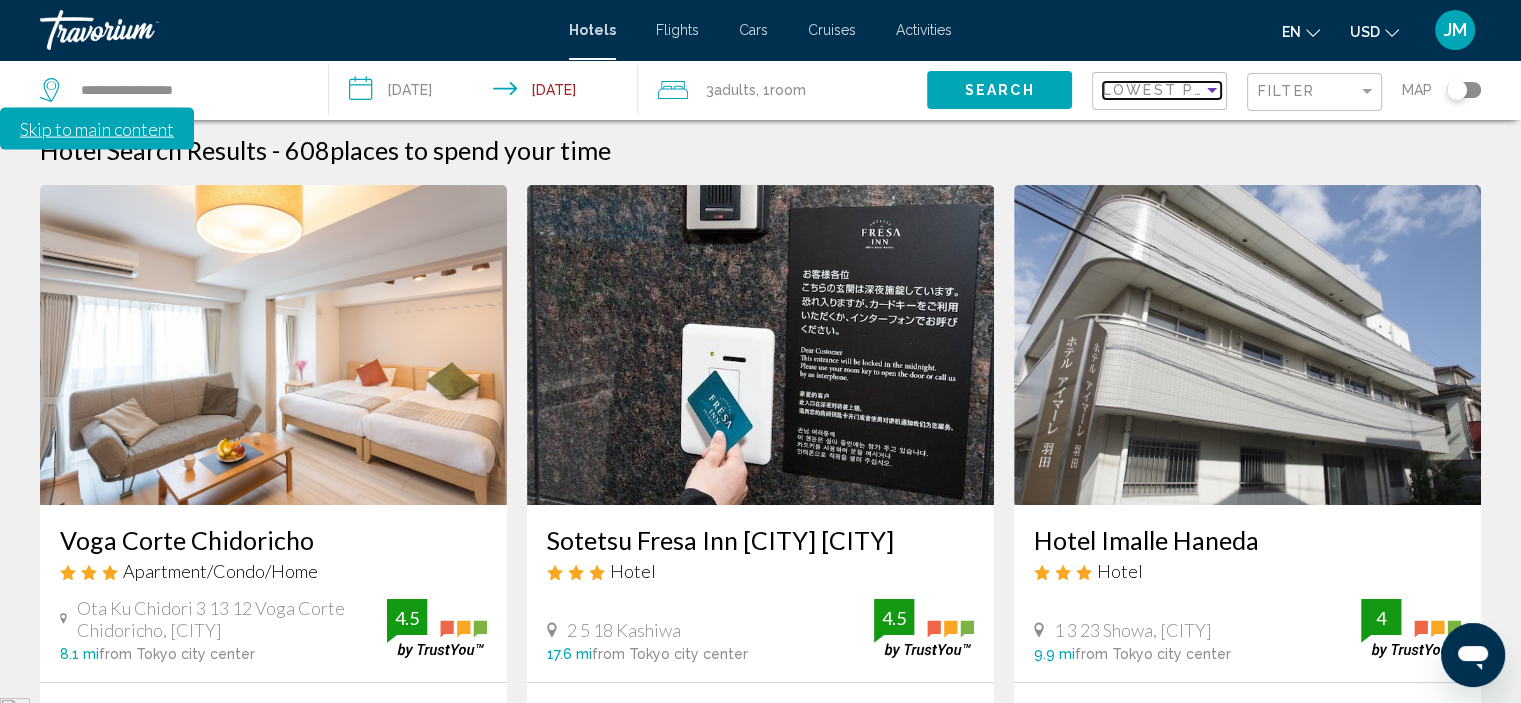 scroll, scrollTop: 164, scrollLeft: 0, axis: vertical 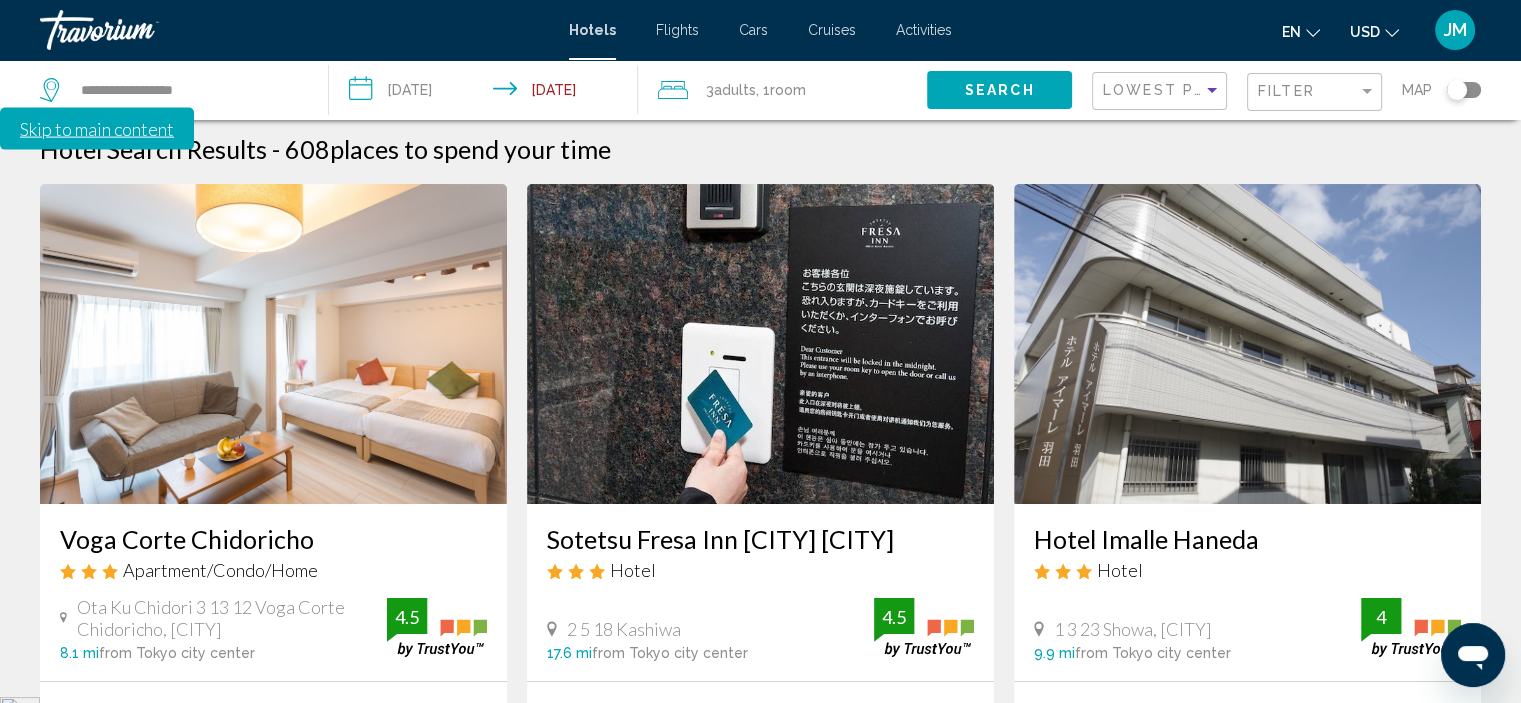 click 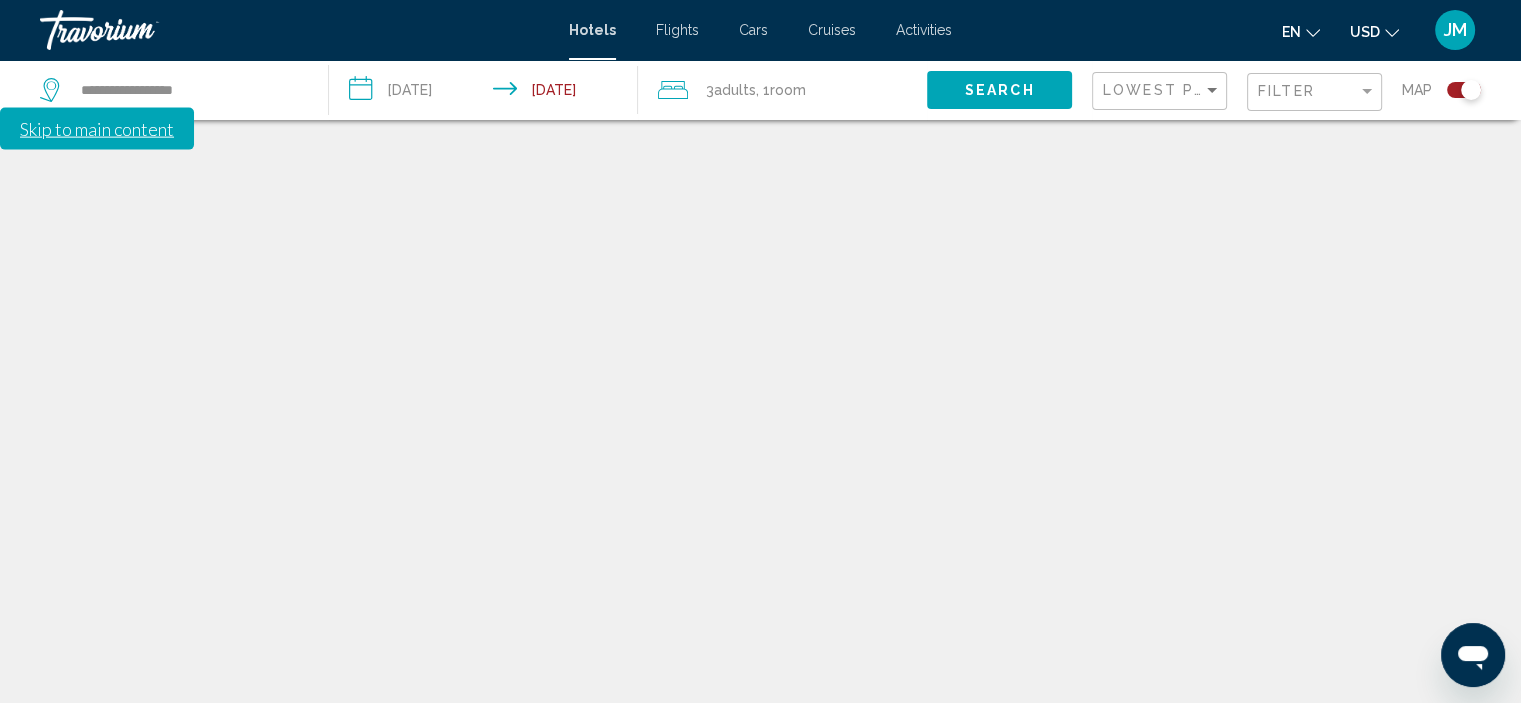 scroll, scrollTop: 120, scrollLeft: 0, axis: vertical 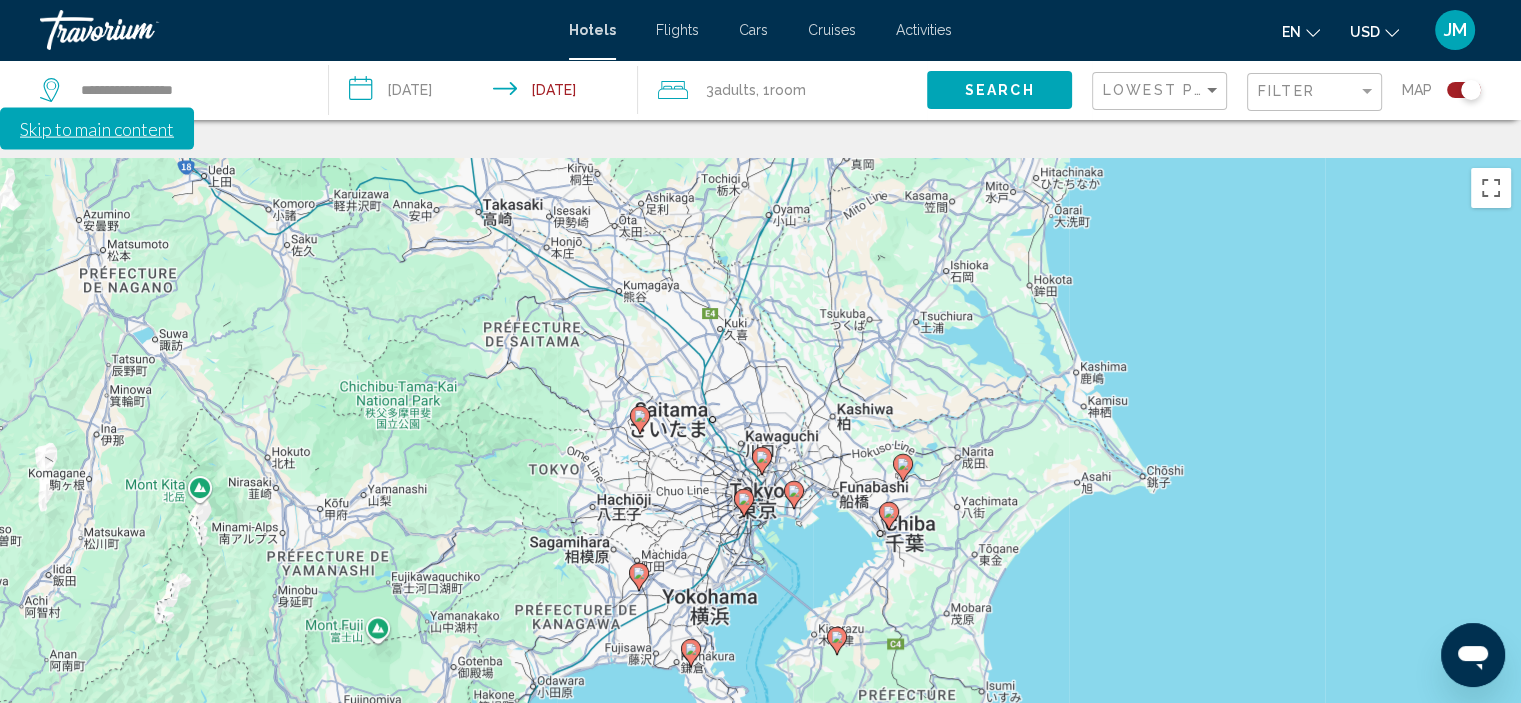 click 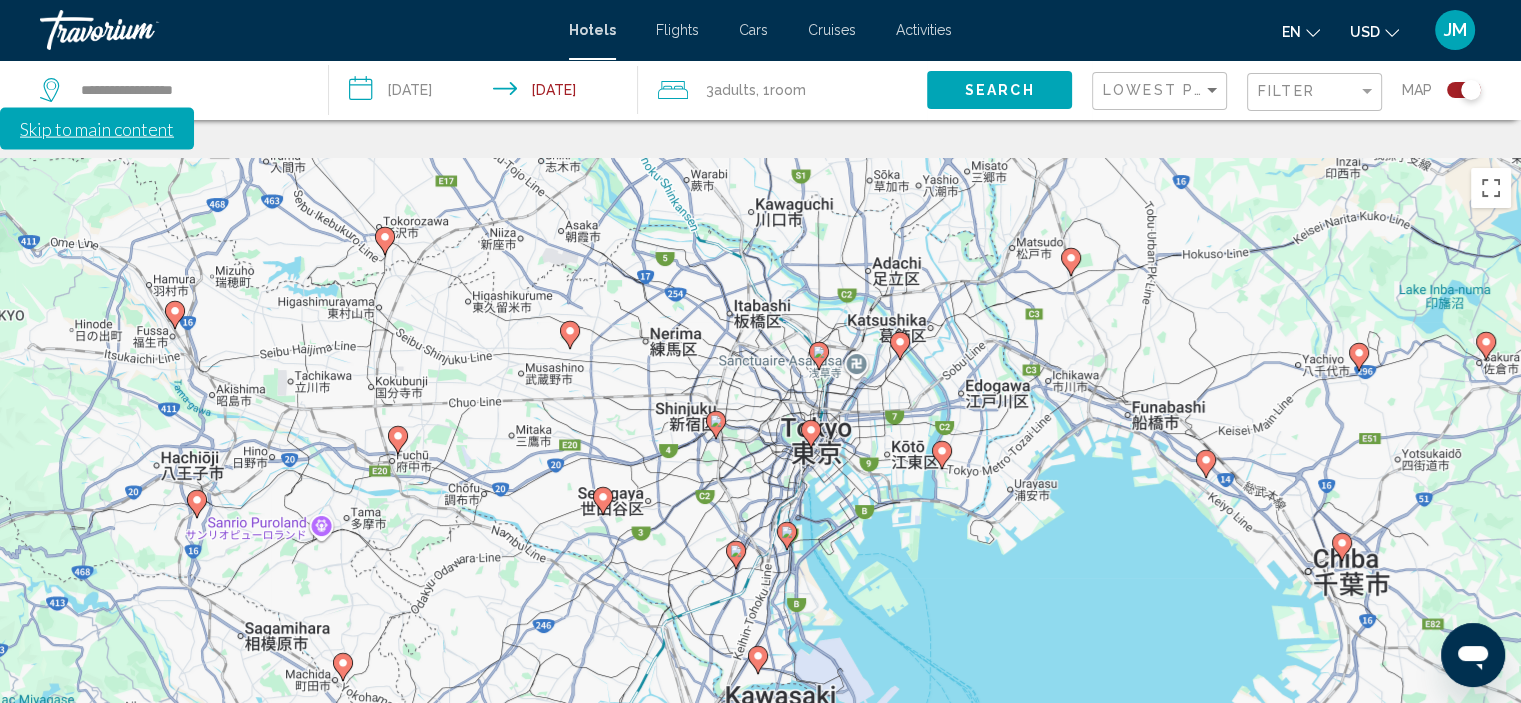 drag, startPoint x: 813, startPoint y: 272, endPoint x: 804, endPoint y: 281, distance: 12.727922 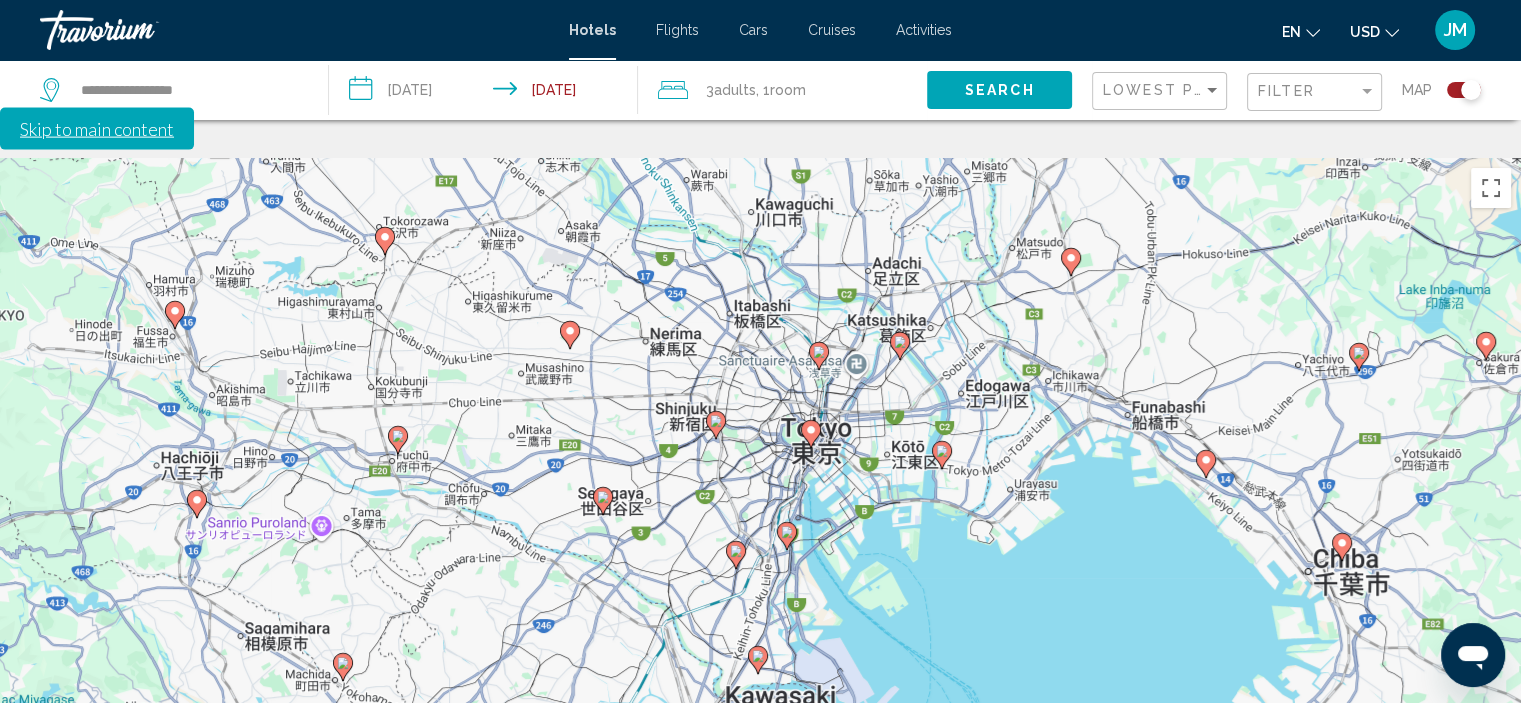 click at bounding box center (811, 434) 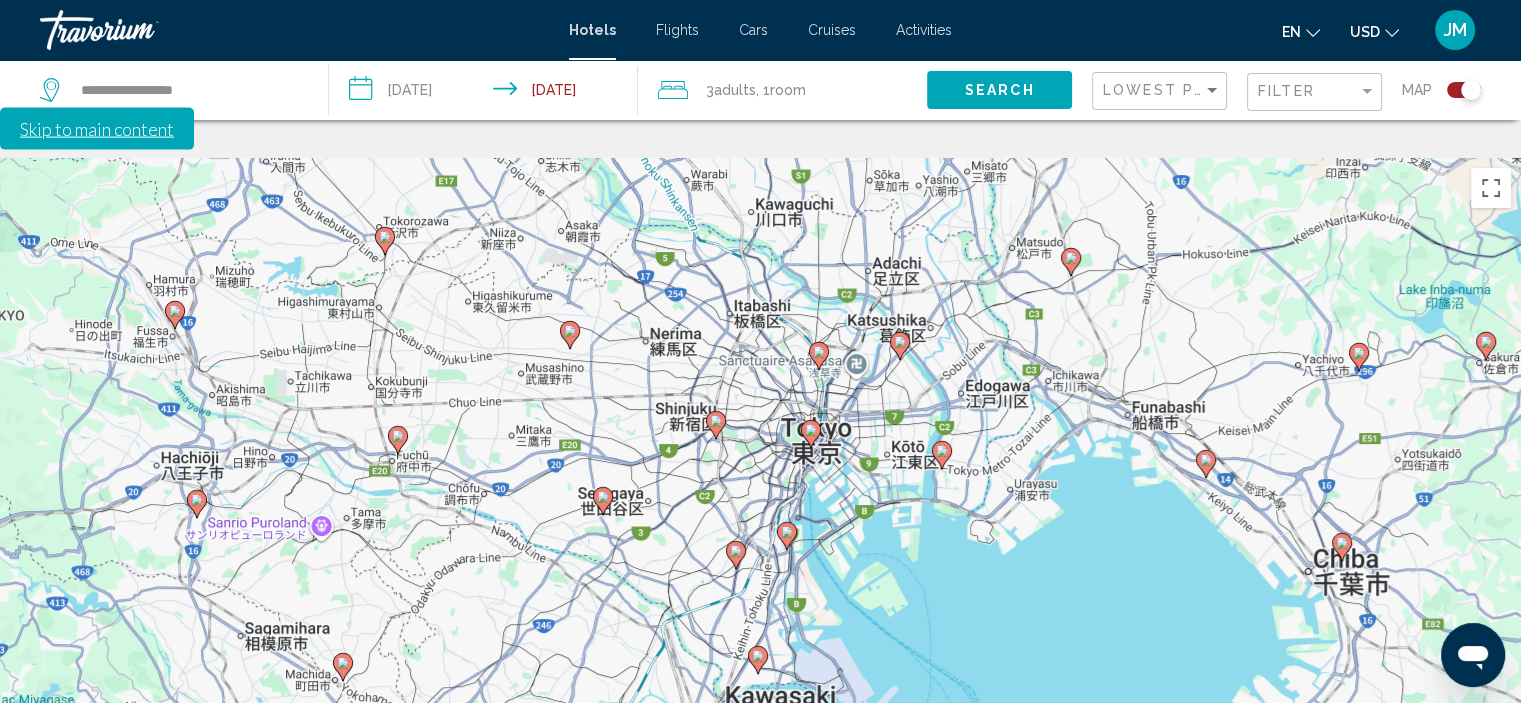 click 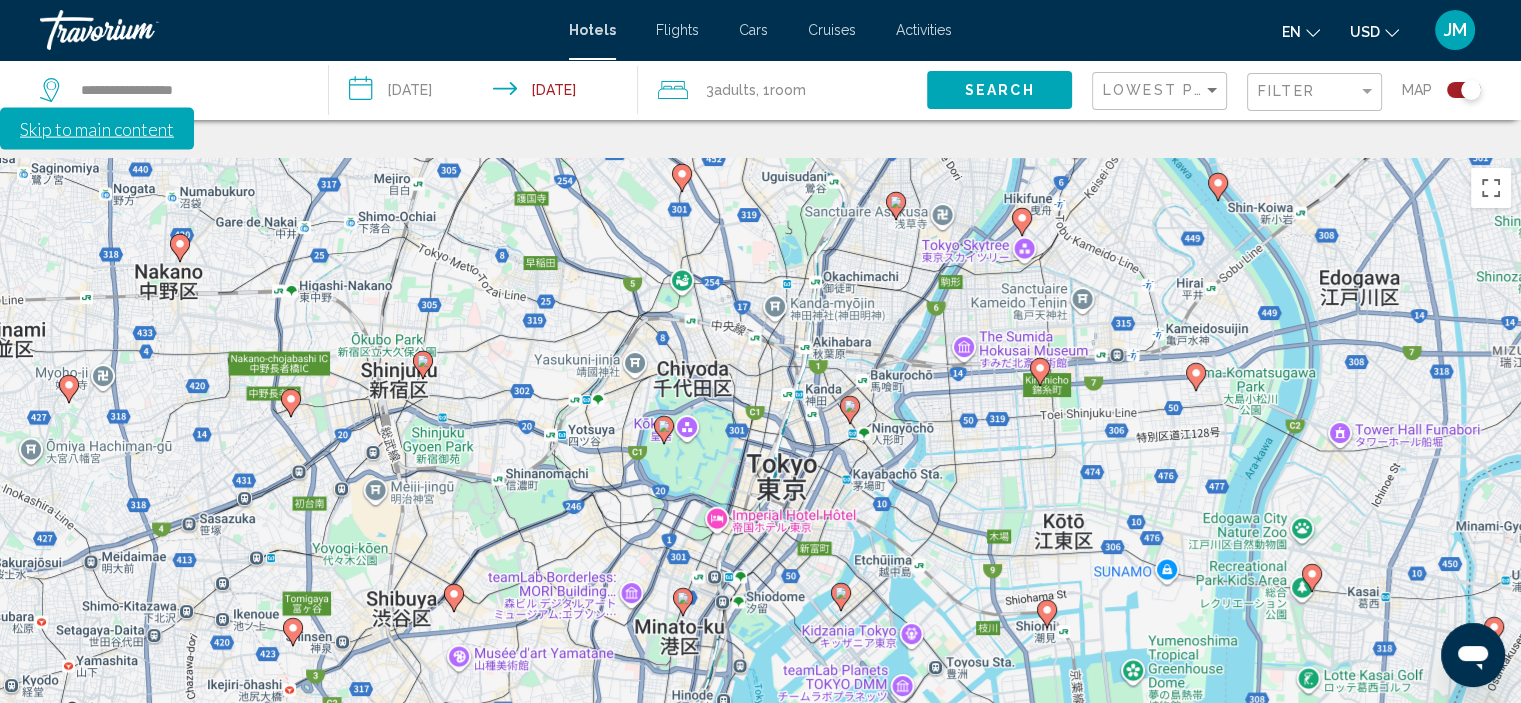 click on "Pour naviguer, utilisez les touches fléchées. Pour activer le glissement du marqueur avec le clavier, appuyez sur Alt+Entrée. Déplacez ensuite le marqueur à l'aide des touches fléchées. Pour terminer le glissement, appuyez sur la touche Entrée. Pour annuler, appuyez sur Échap." at bounding box center [760, 509] 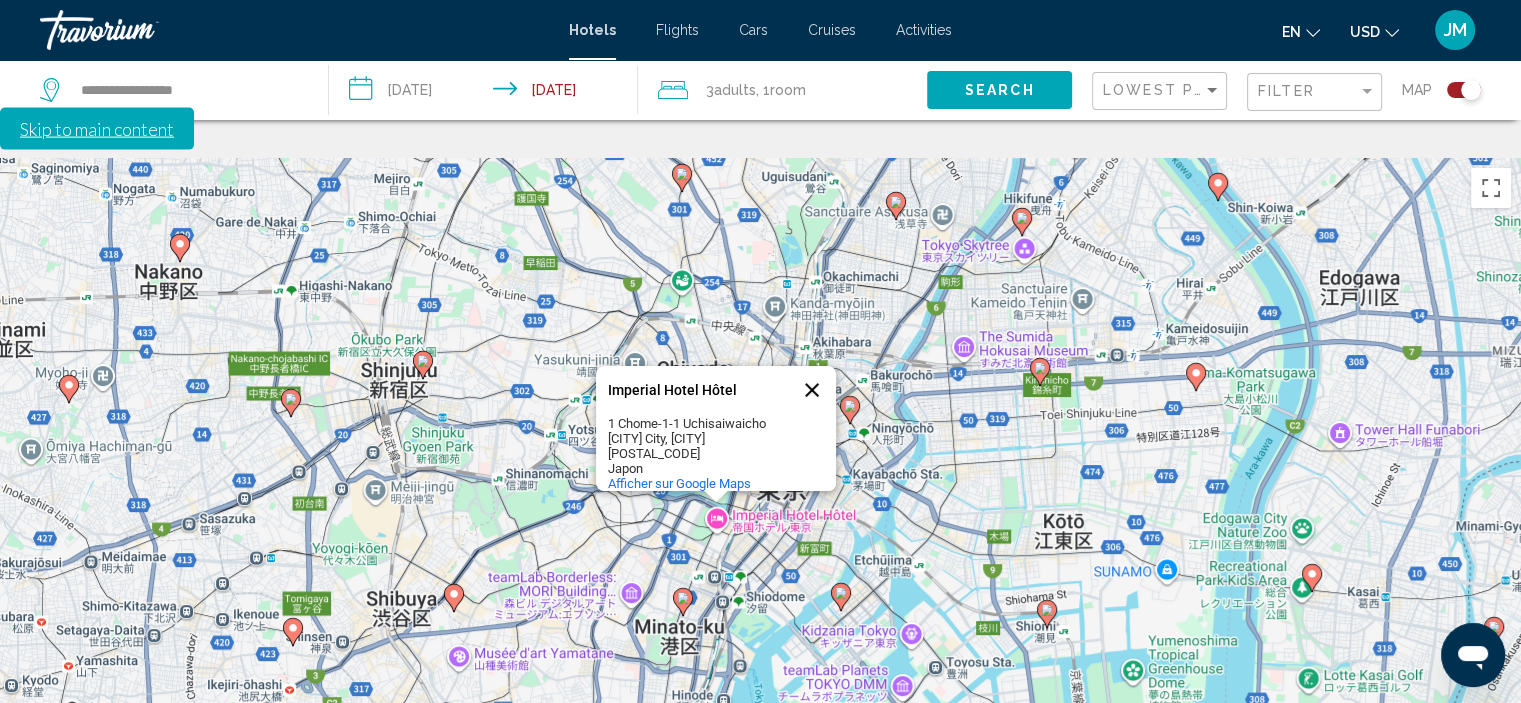 click at bounding box center [812, 390] 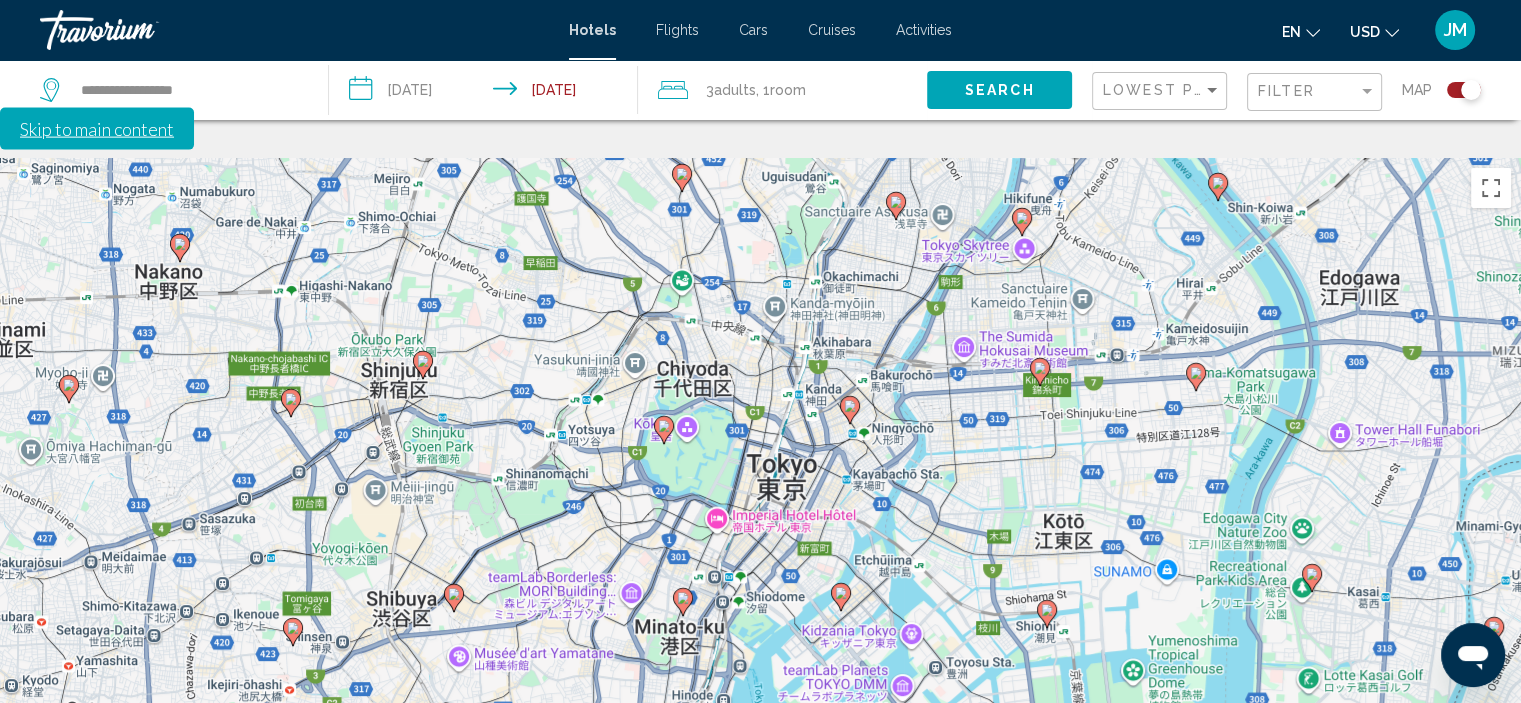 click 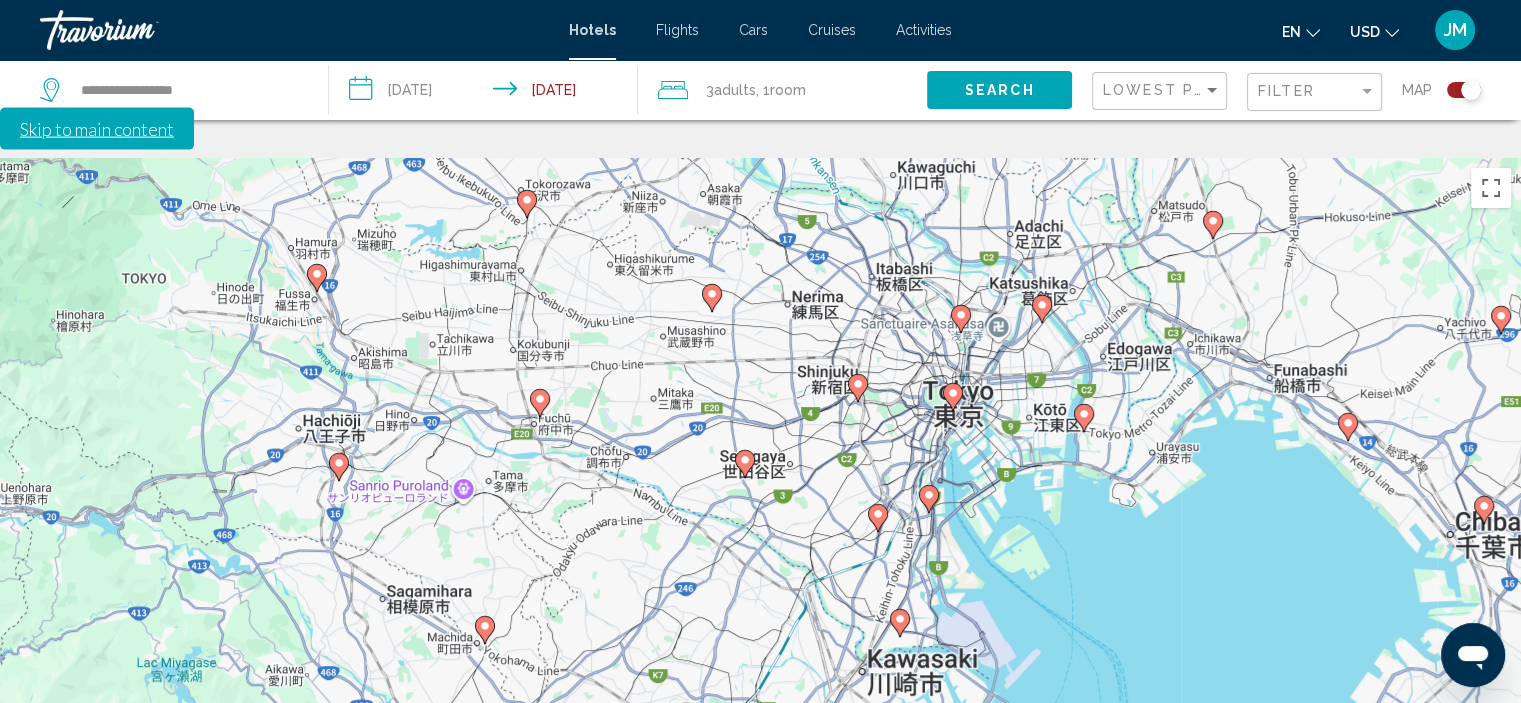 click 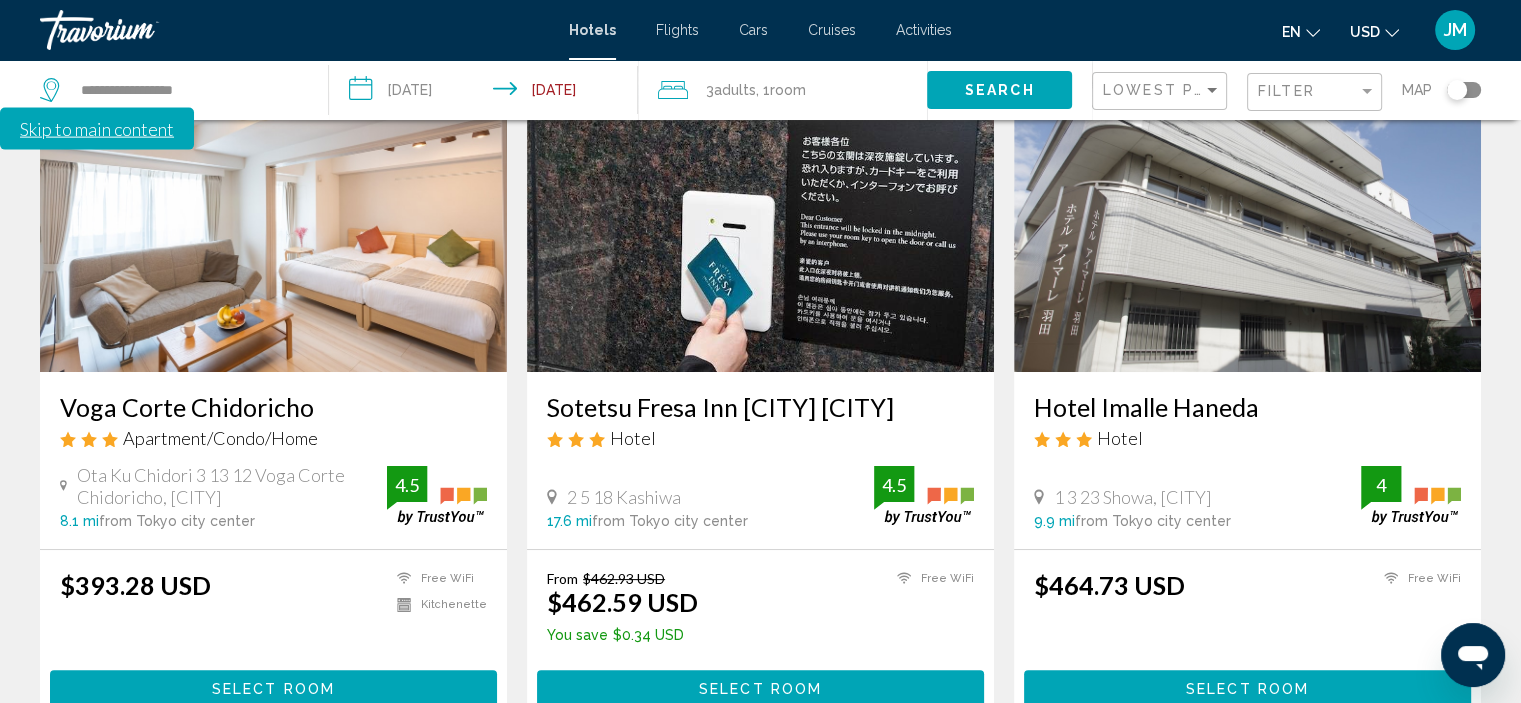 scroll, scrollTop: 0, scrollLeft: 0, axis: both 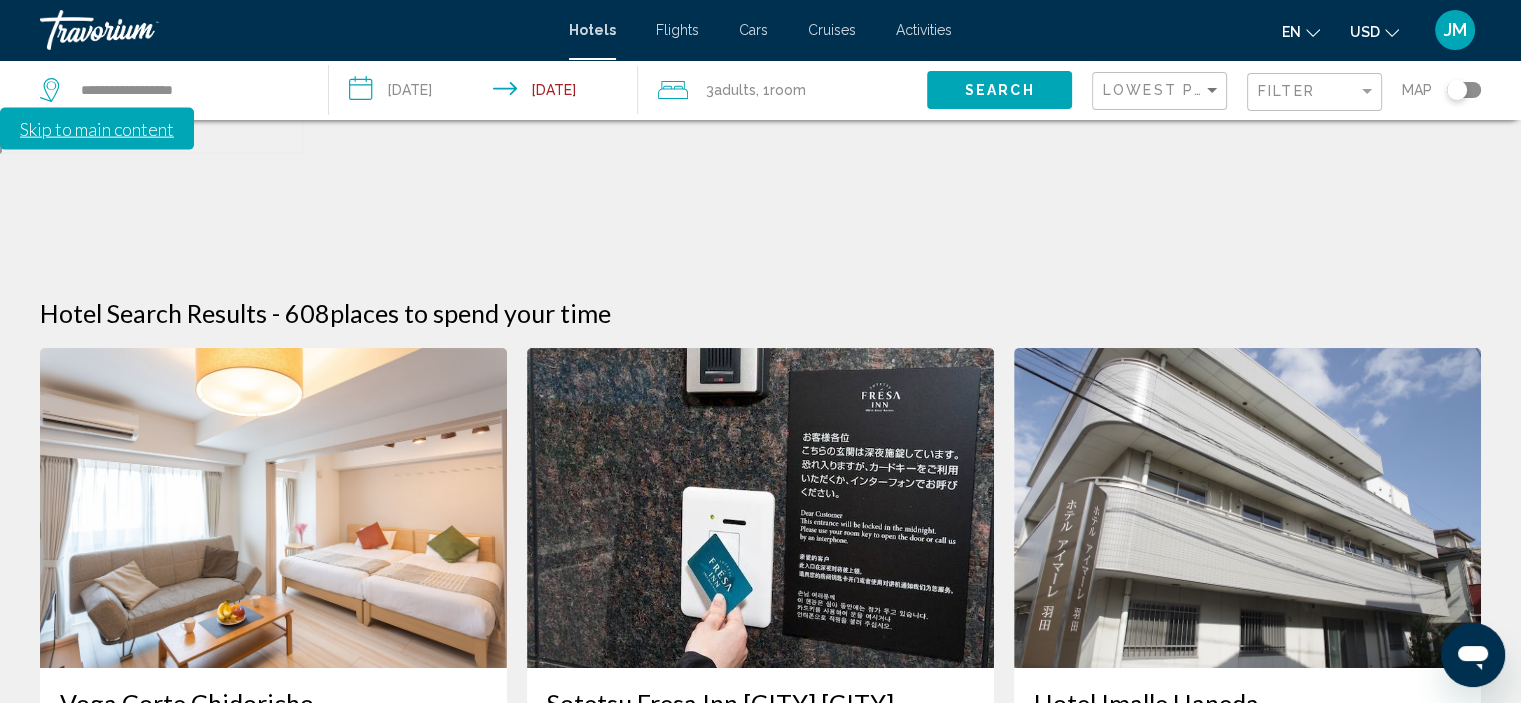 click on "Voga Corte Chidoricho
Apartment/Condo/Home
Ota Ku Chidori 3 13 12 Voga Corte Chidoricho, [CITY] [POSTAL_CODE]  from [CITY] city center from hotel 4.5" at bounding box center [273, 756] 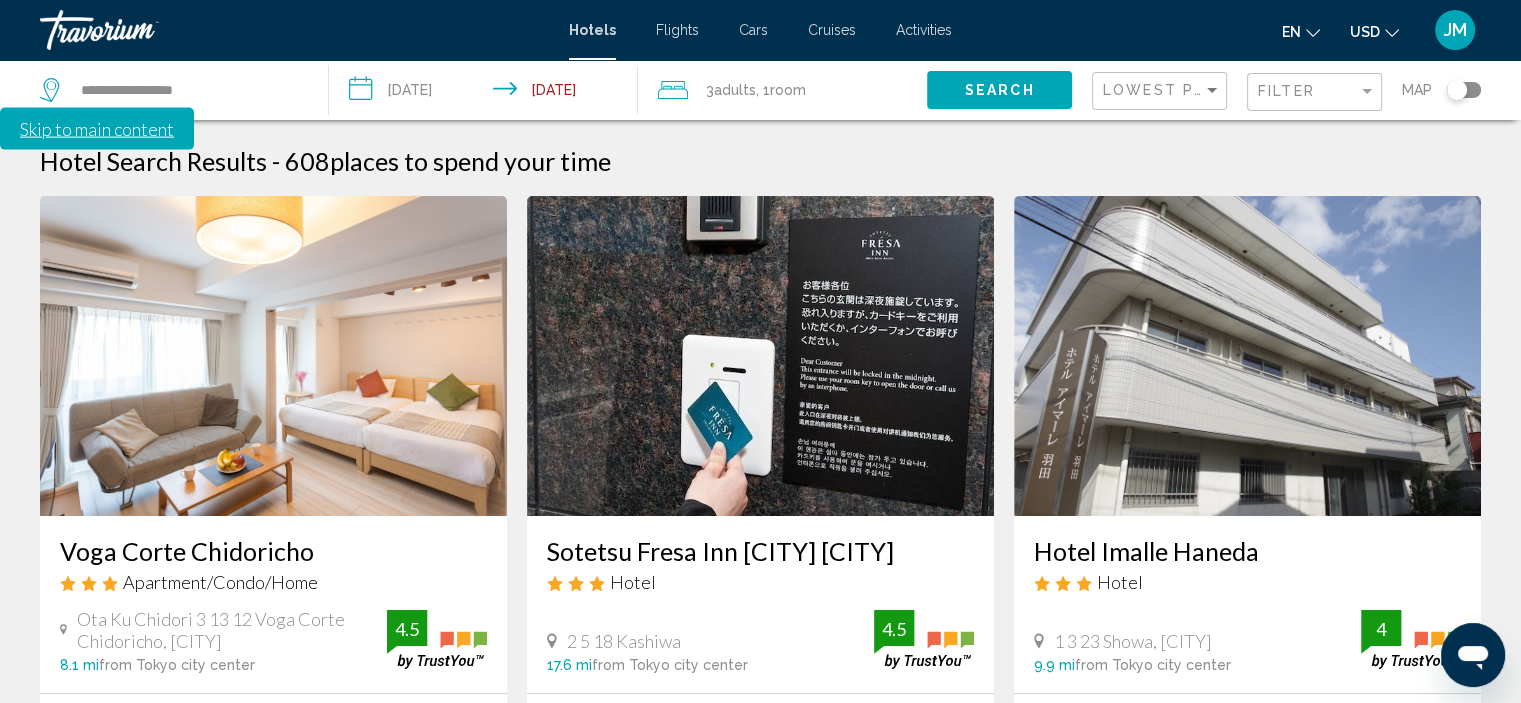 scroll, scrollTop: 166, scrollLeft: 0, axis: vertical 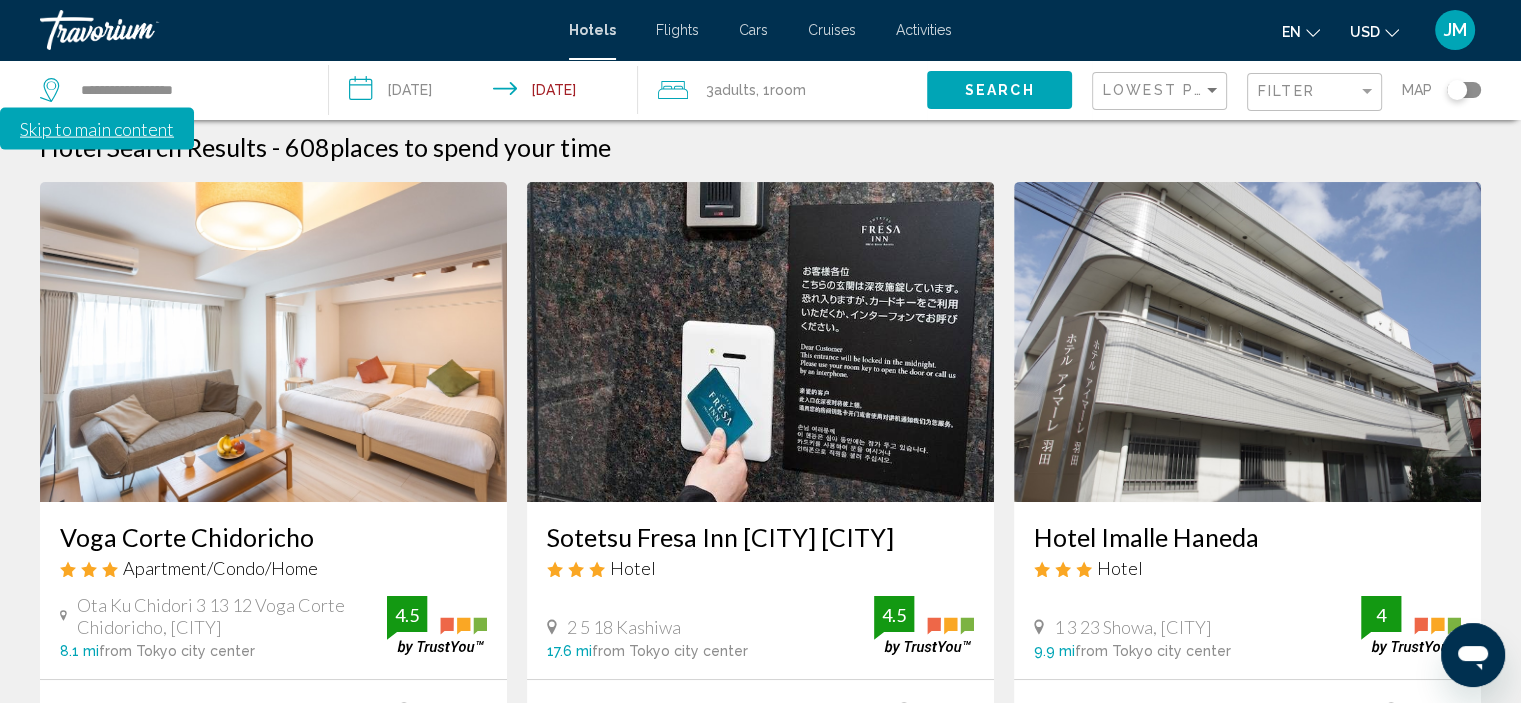 click on "Select Room" at bounding box center (273, 819) 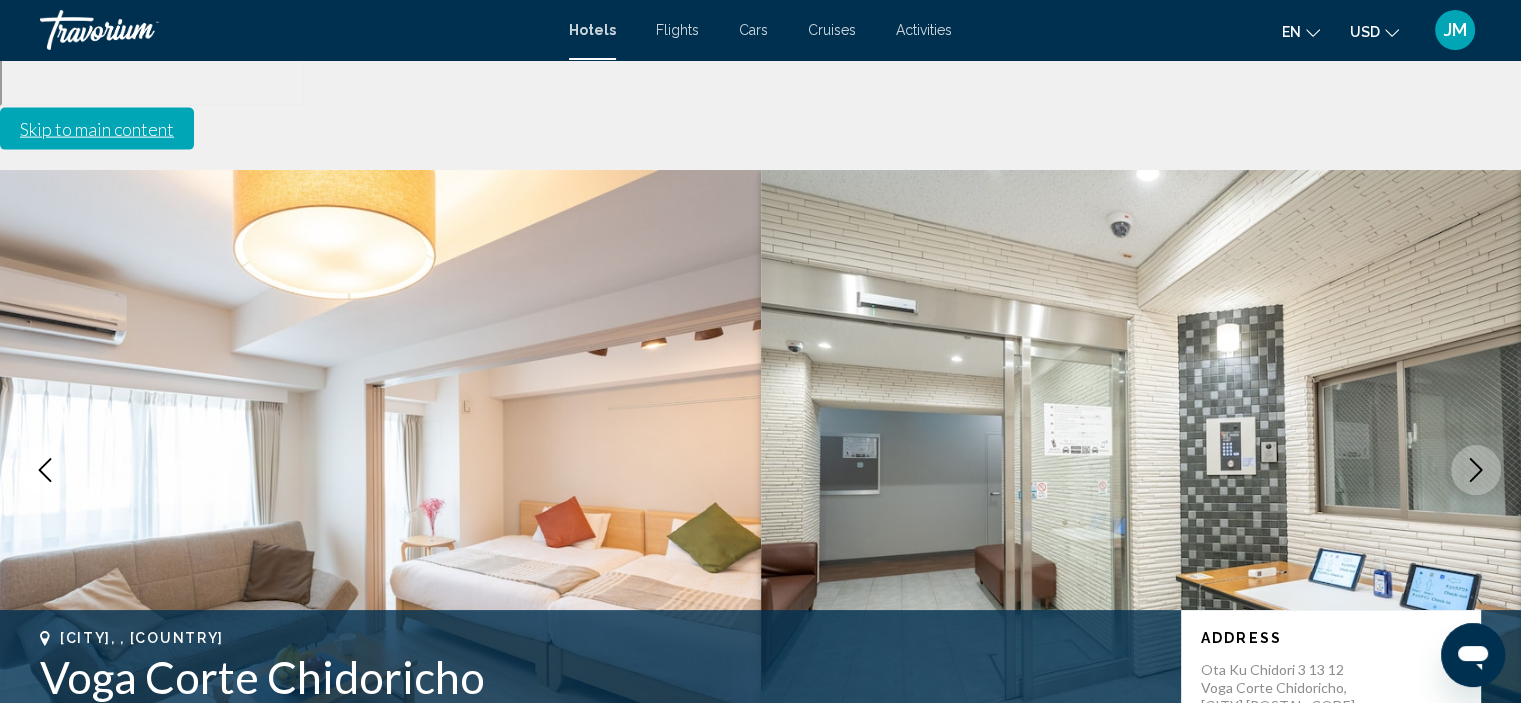 scroll, scrollTop: 44, scrollLeft: 0, axis: vertical 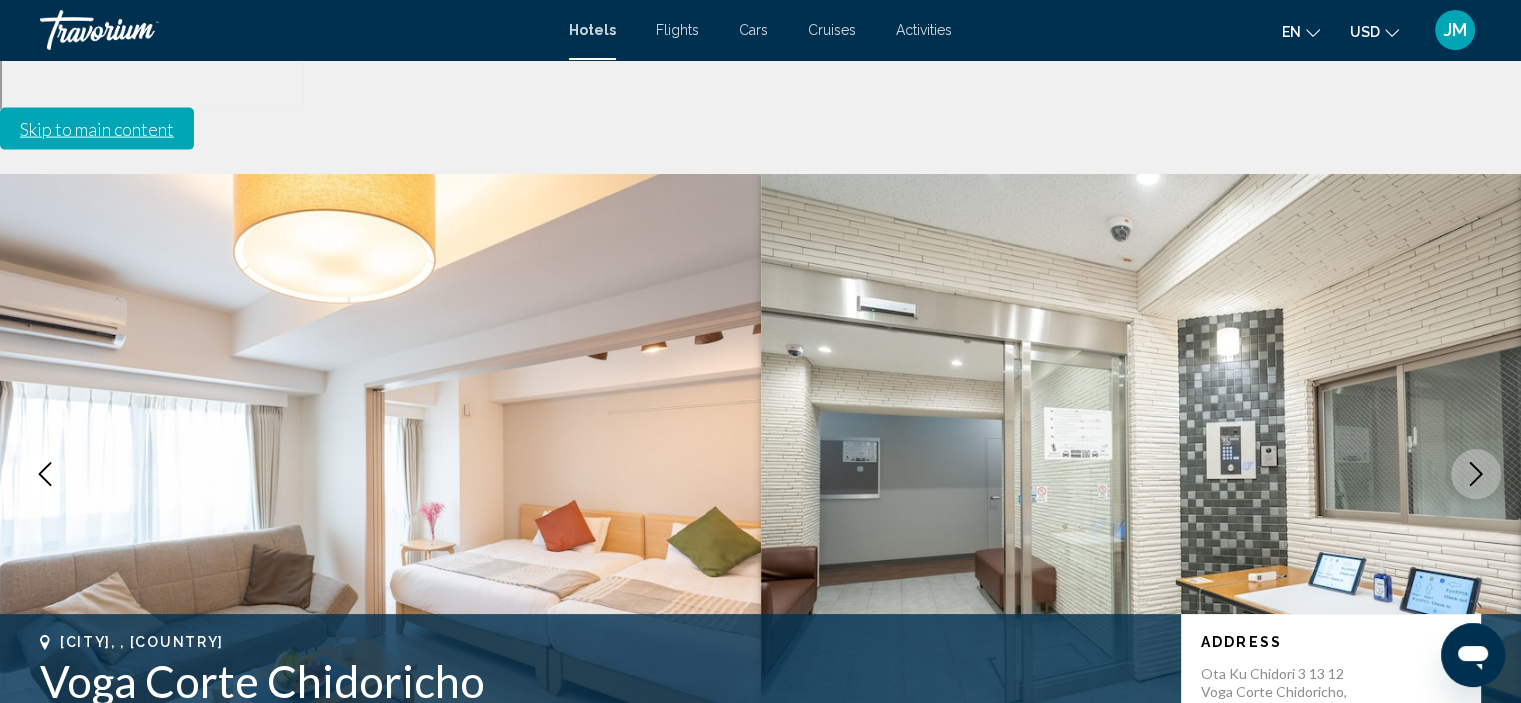 click 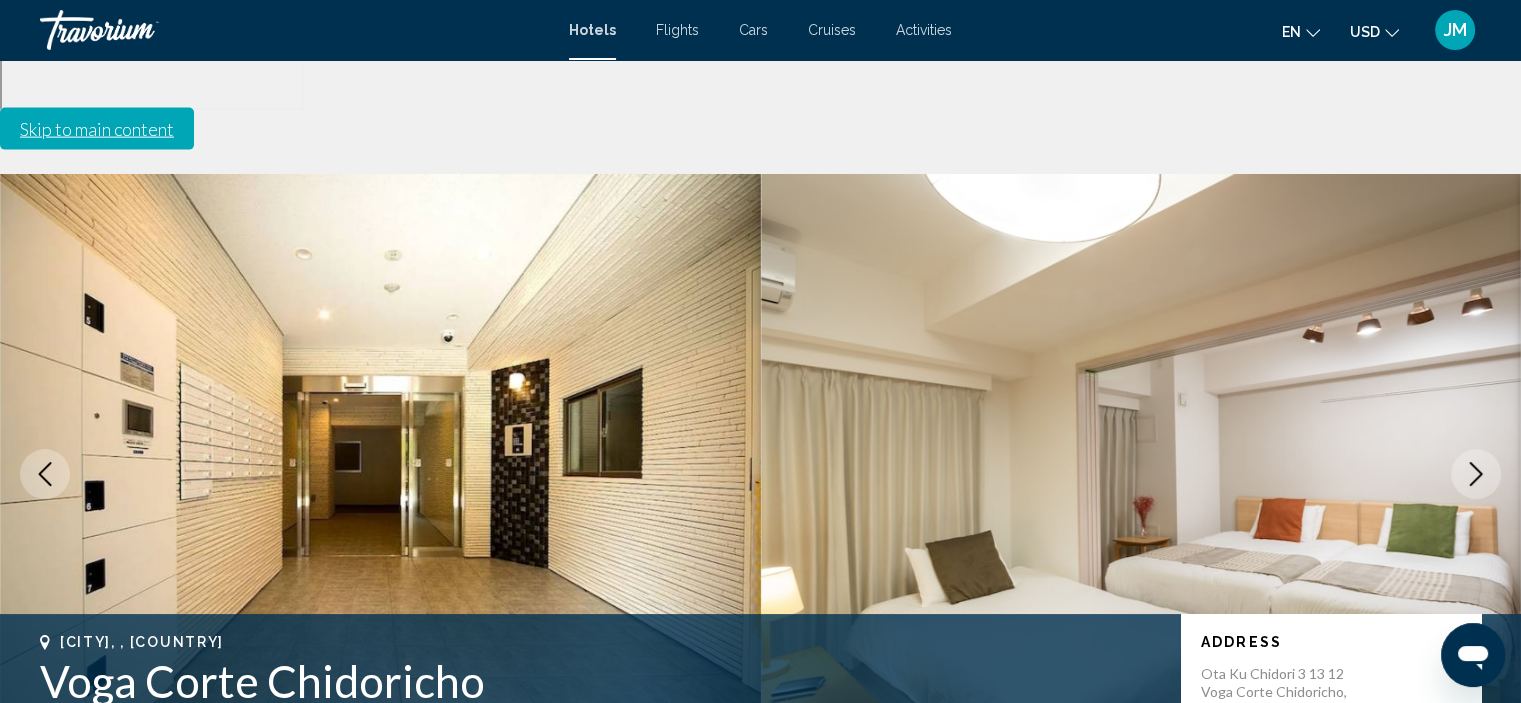 click 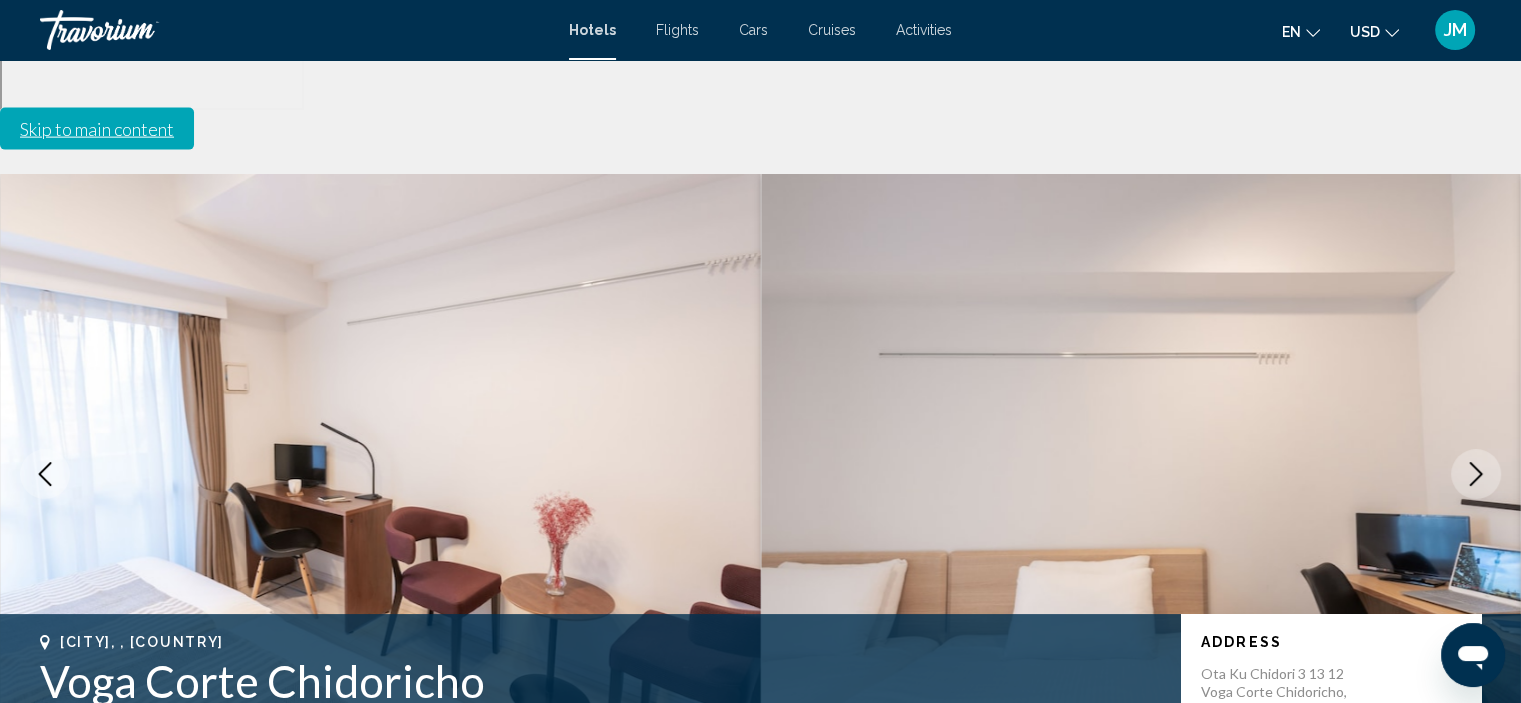 click 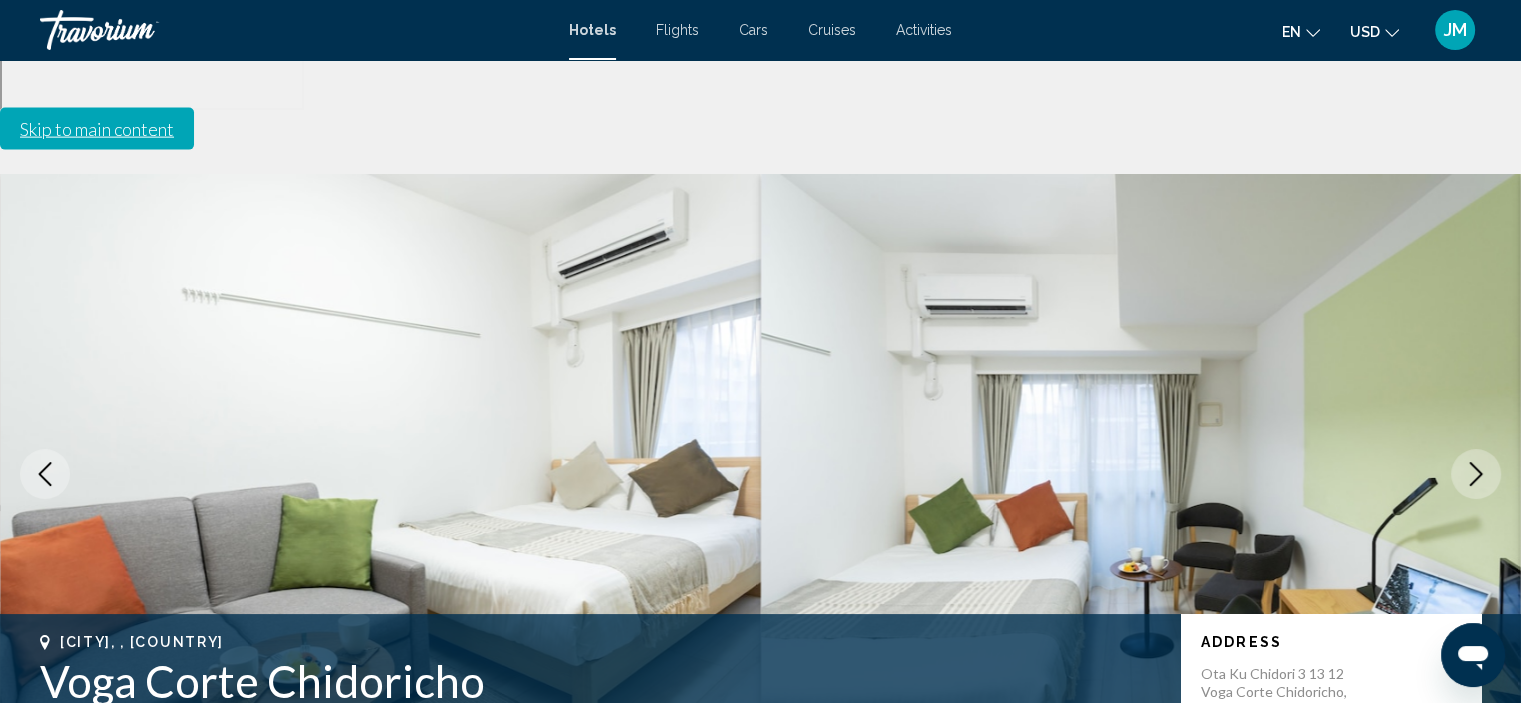 click 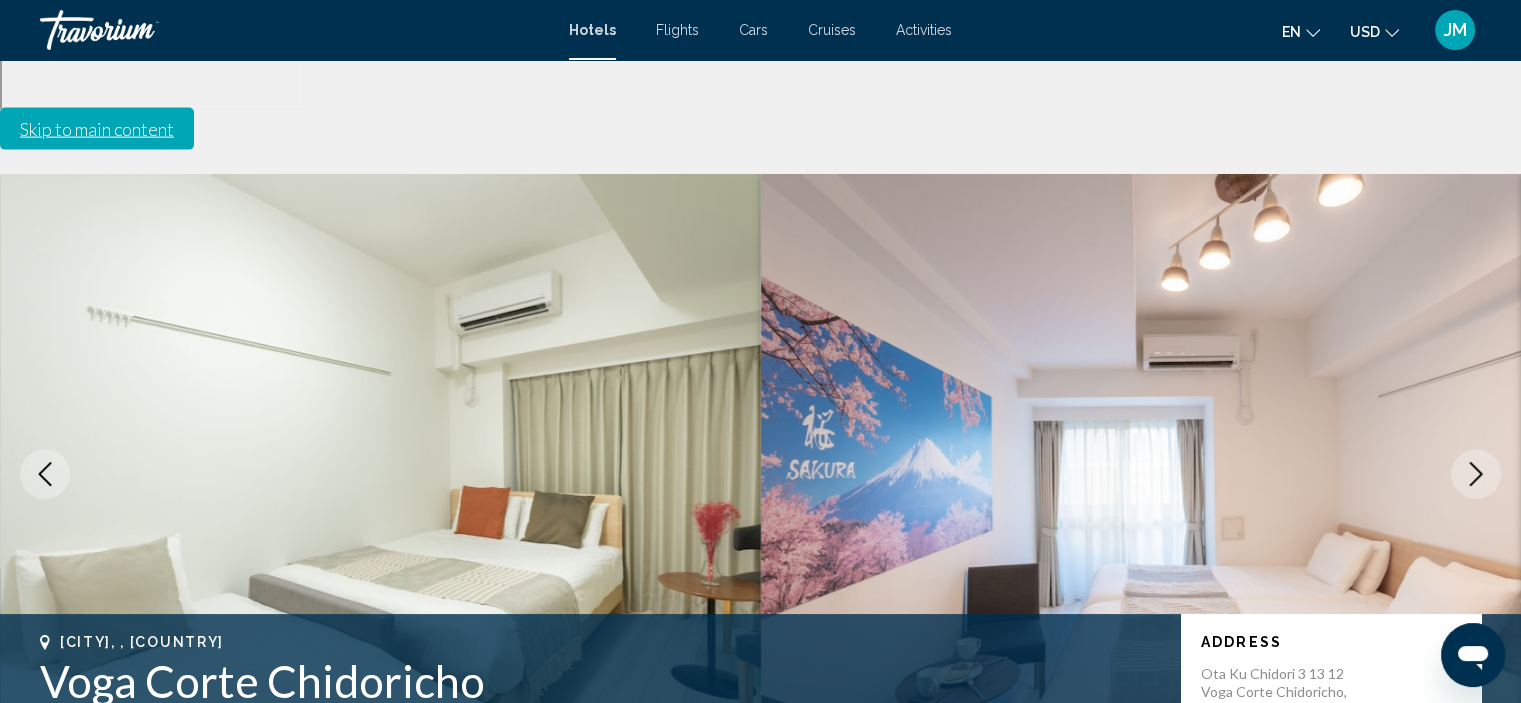 click 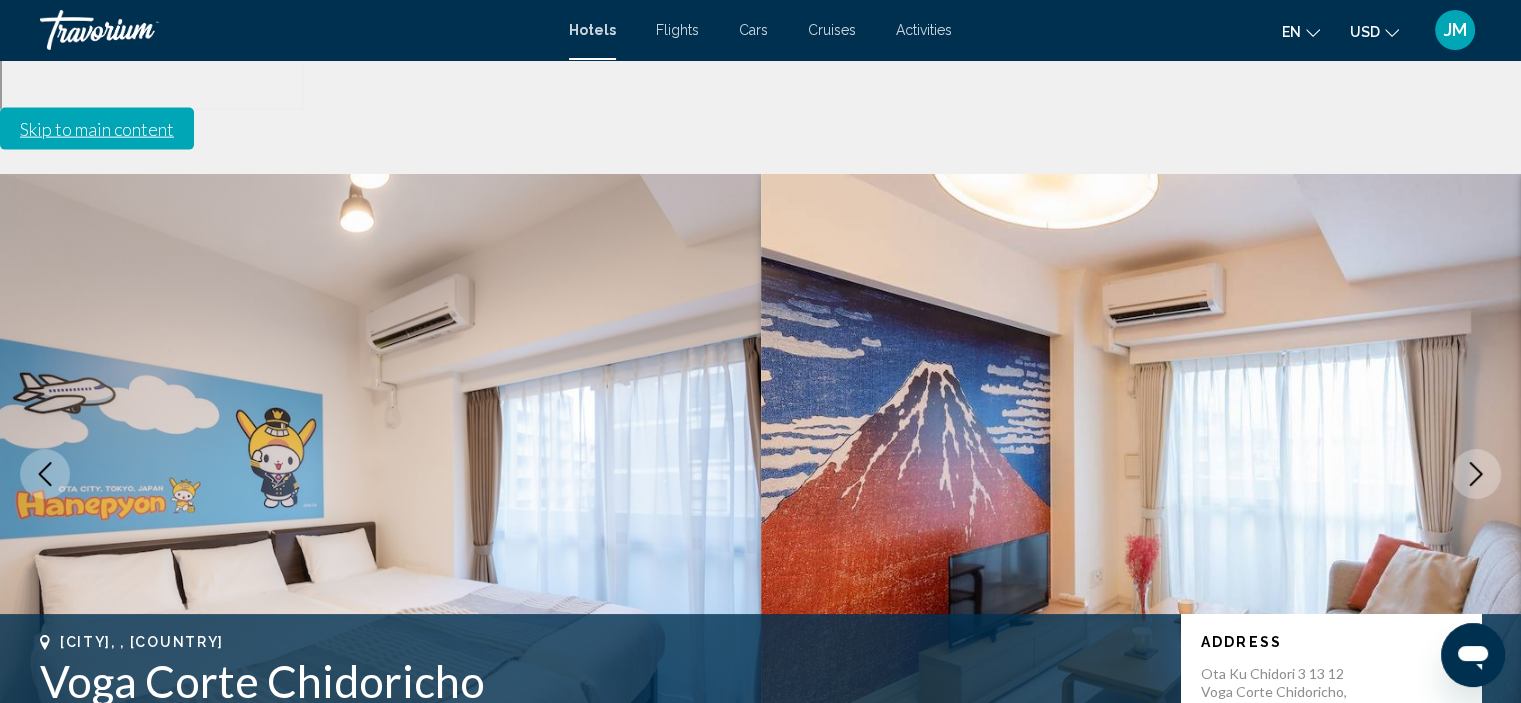 click 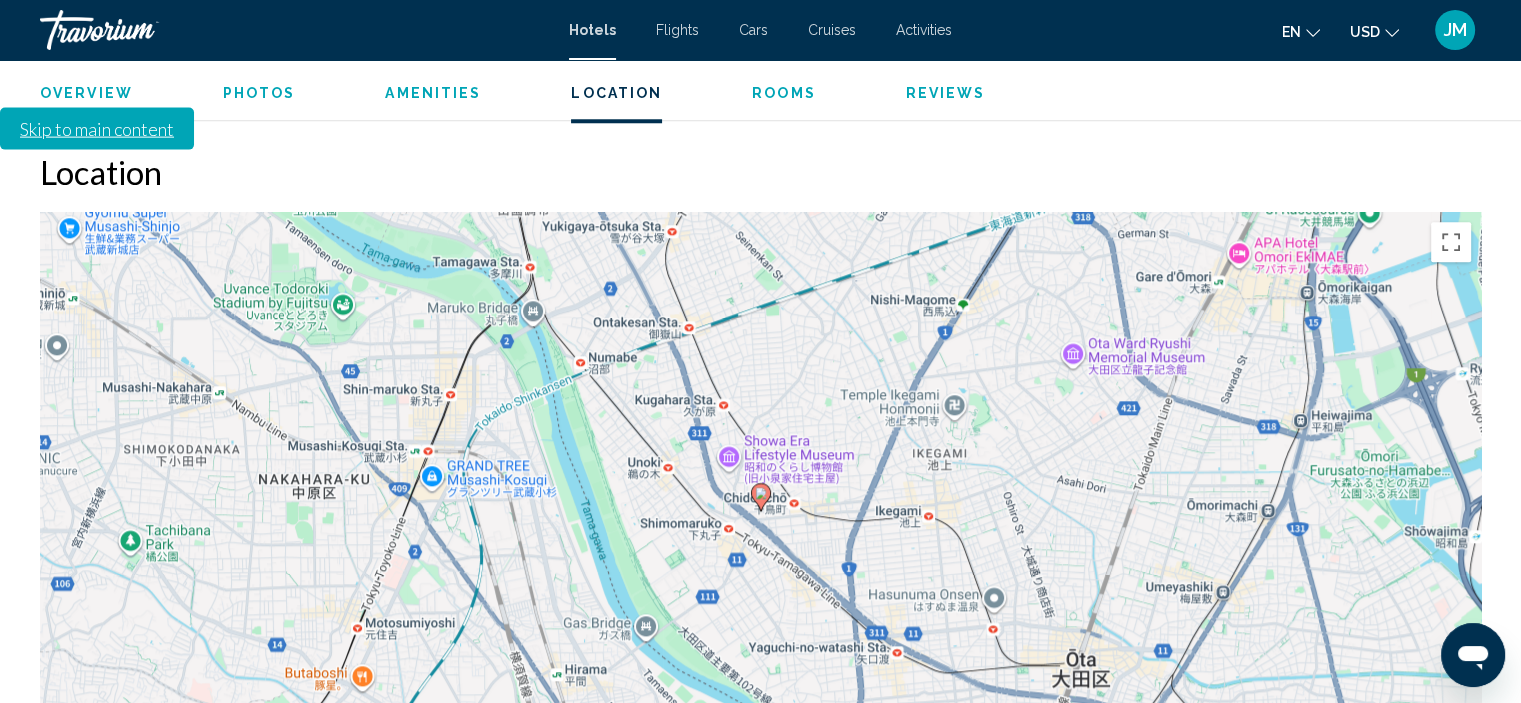 scroll, scrollTop: 1942, scrollLeft: 0, axis: vertical 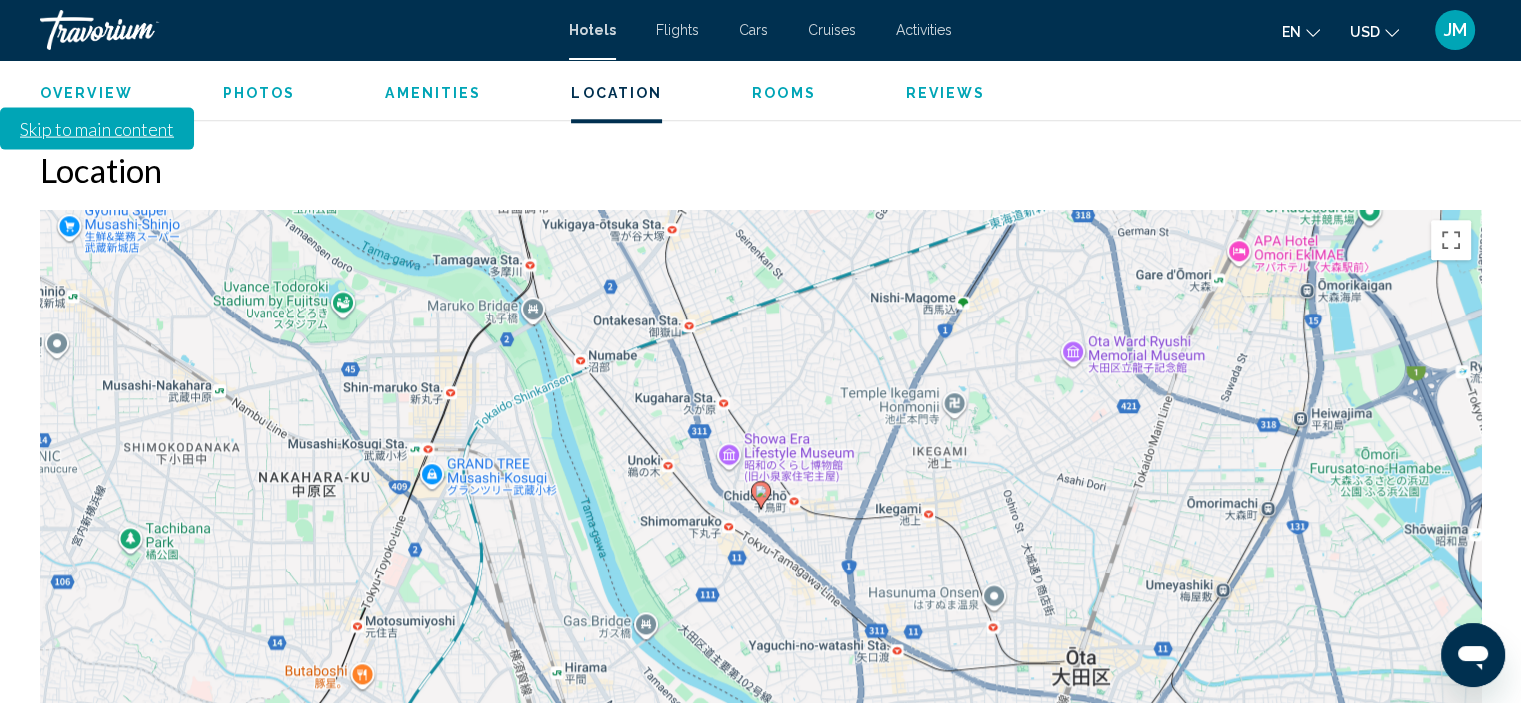 click at bounding box center (1451, 766) 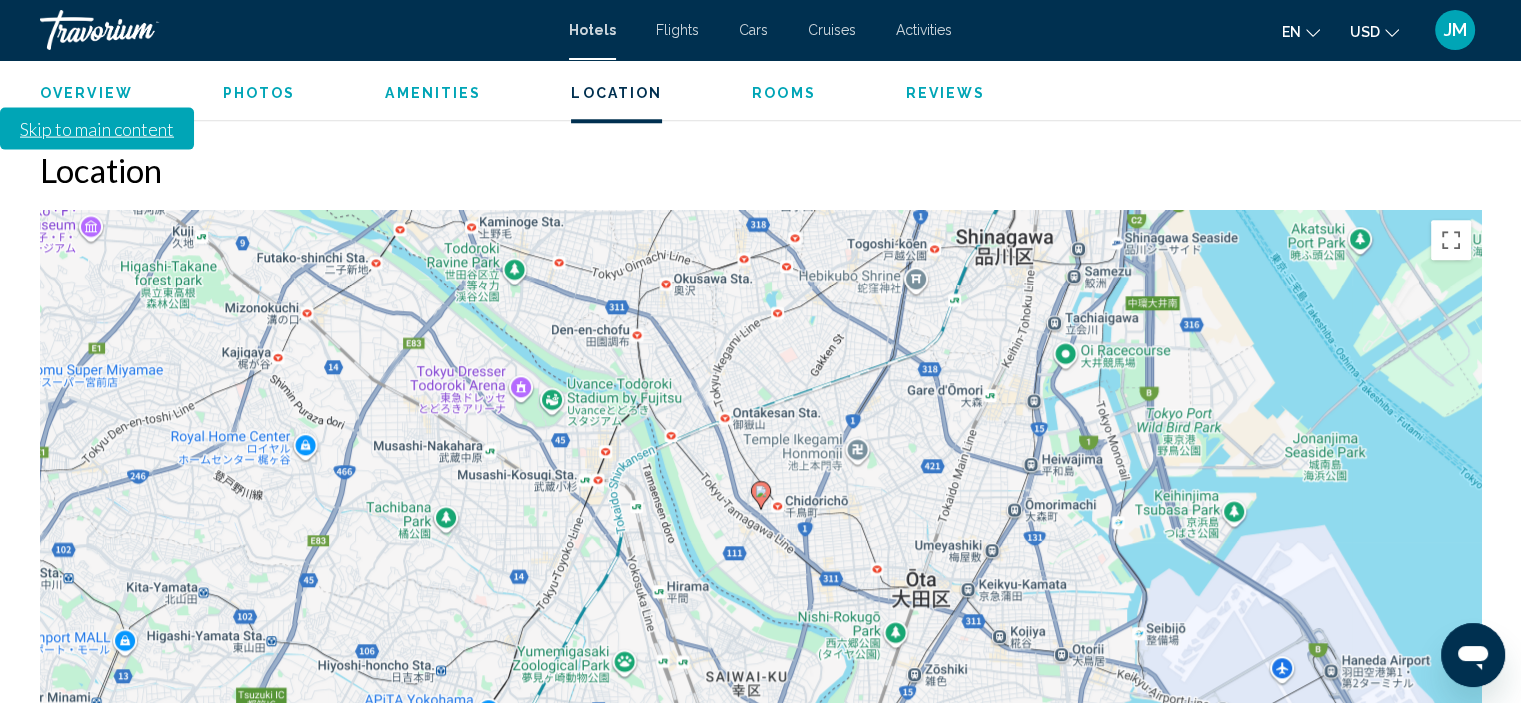 click at bounding box center [1451, 766] 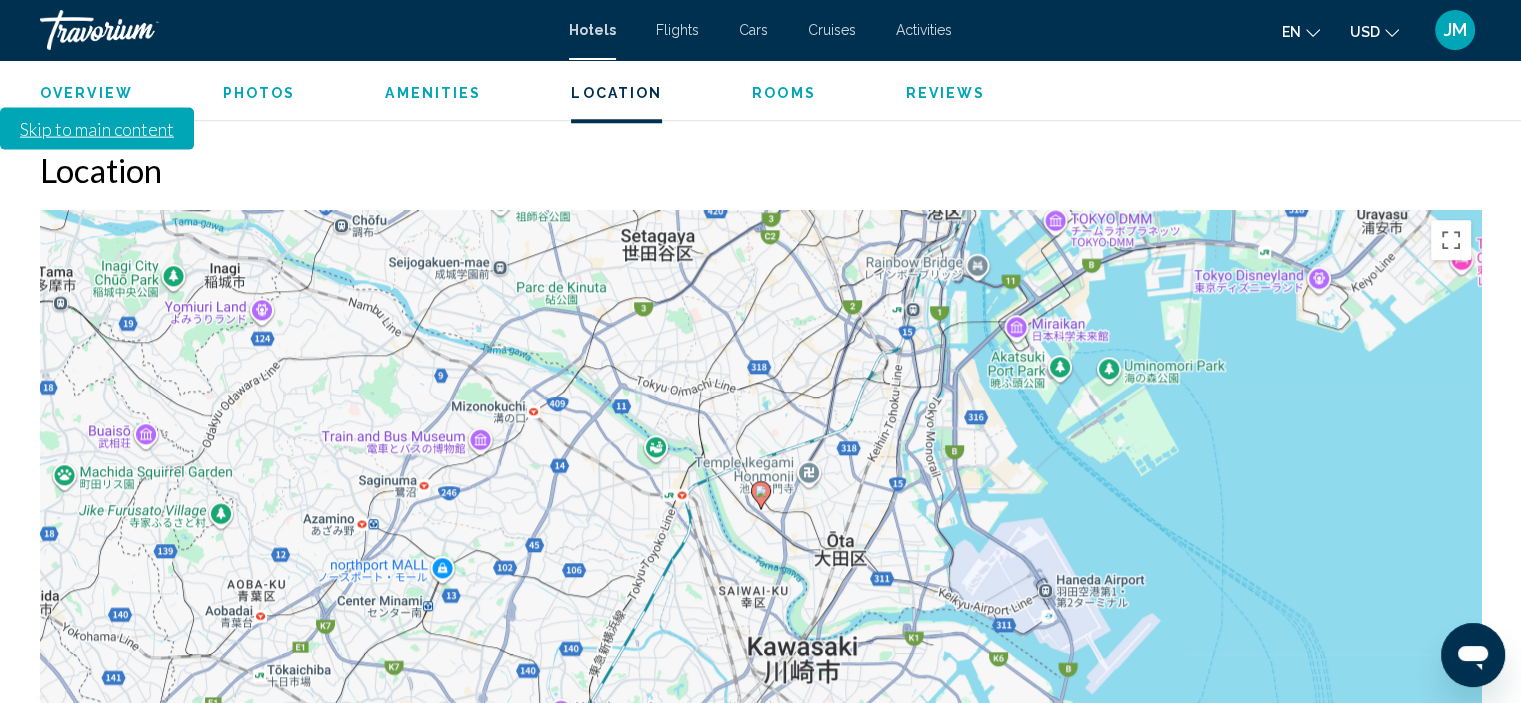 click at bounding box center [1451, 766] 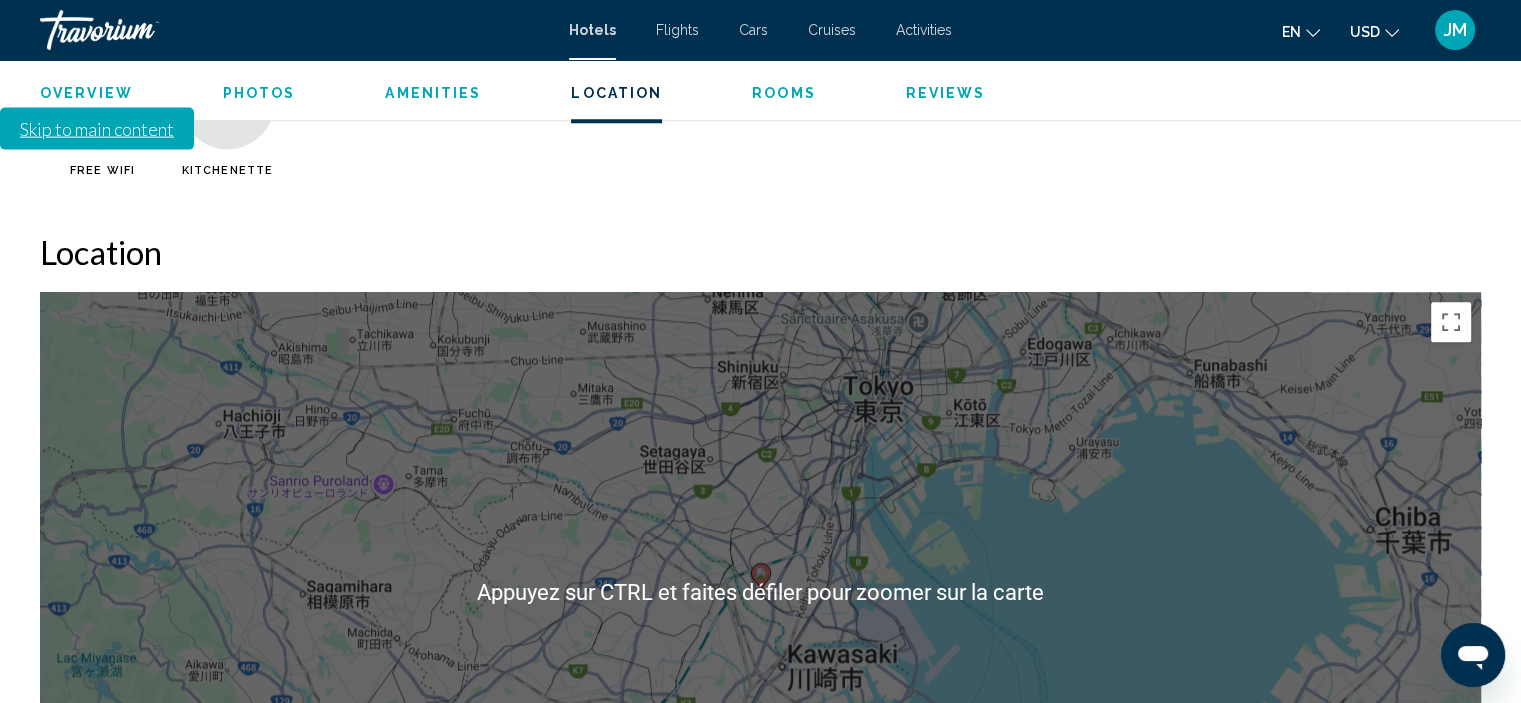 scroll, scrollTop: 1860, scrollLeft: 0, axis: vertical 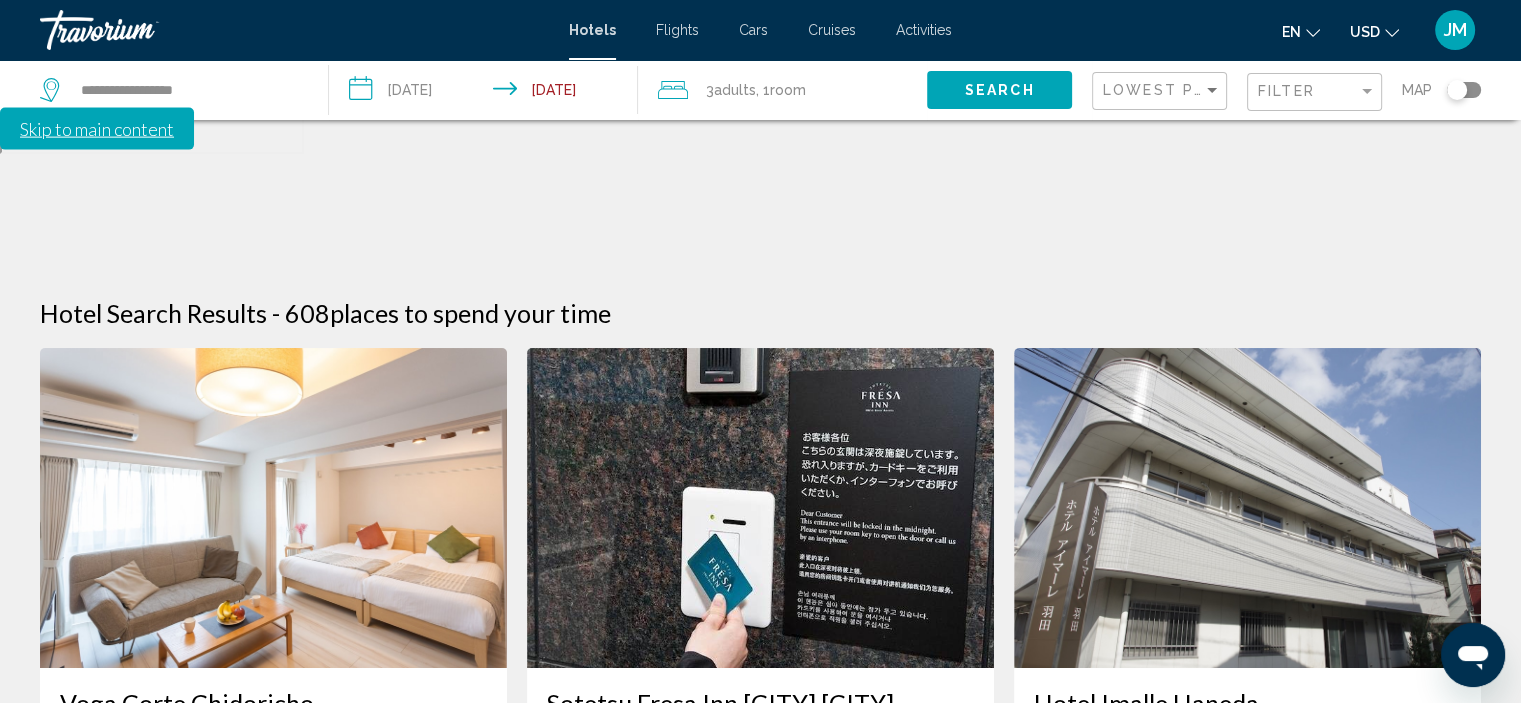 click on "Filter" 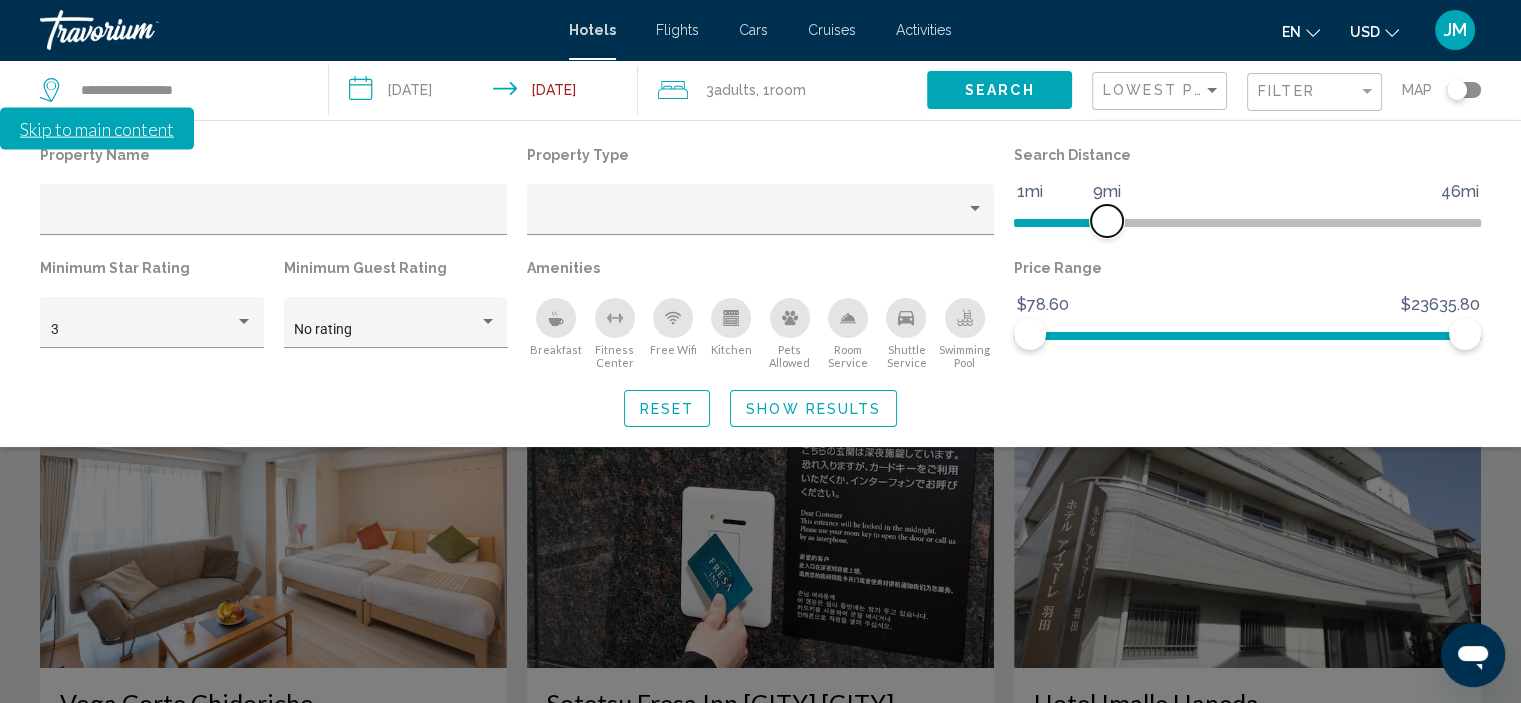 drag, startPoint x: 1308, startPoint y: 221, endPoint x: 1110, endPoint y: 239, distance: 198.8165 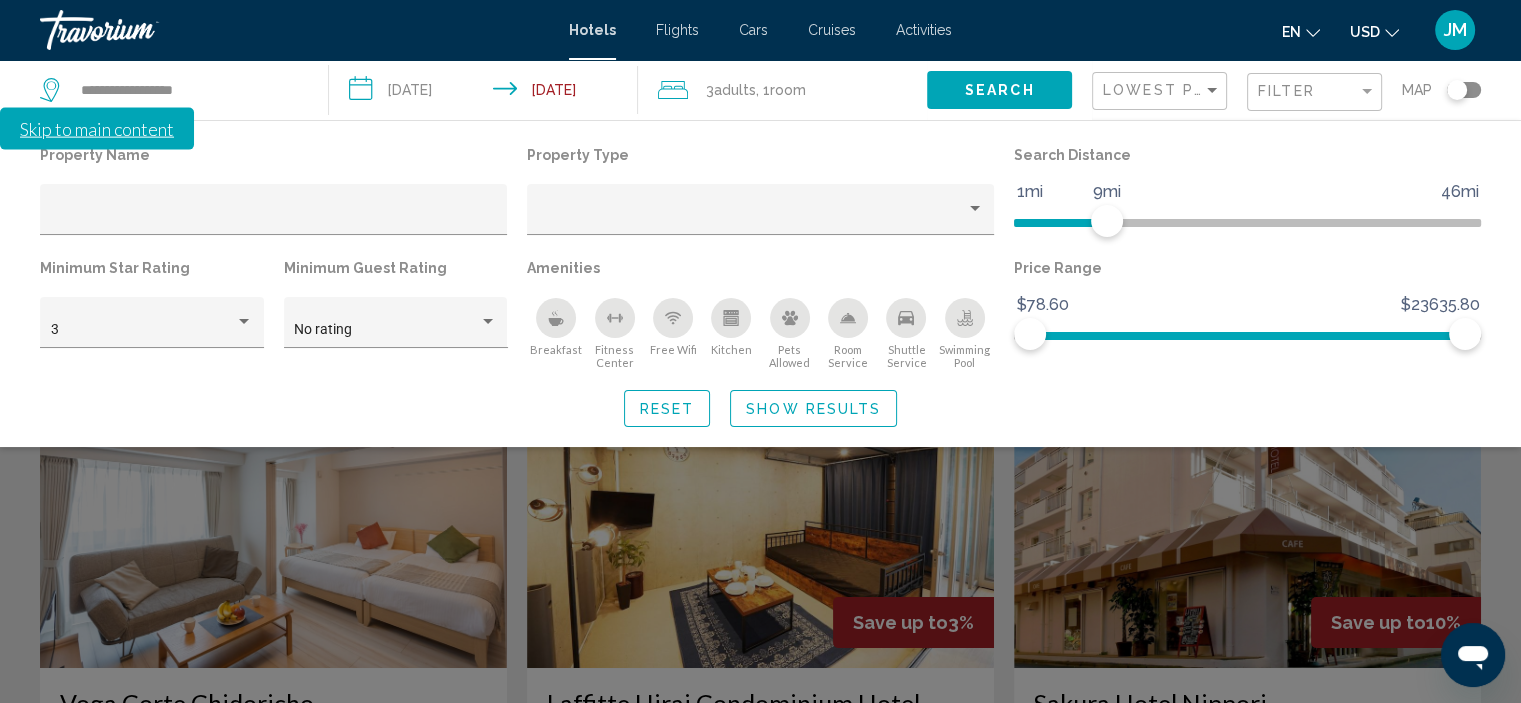 click on "Show Results" 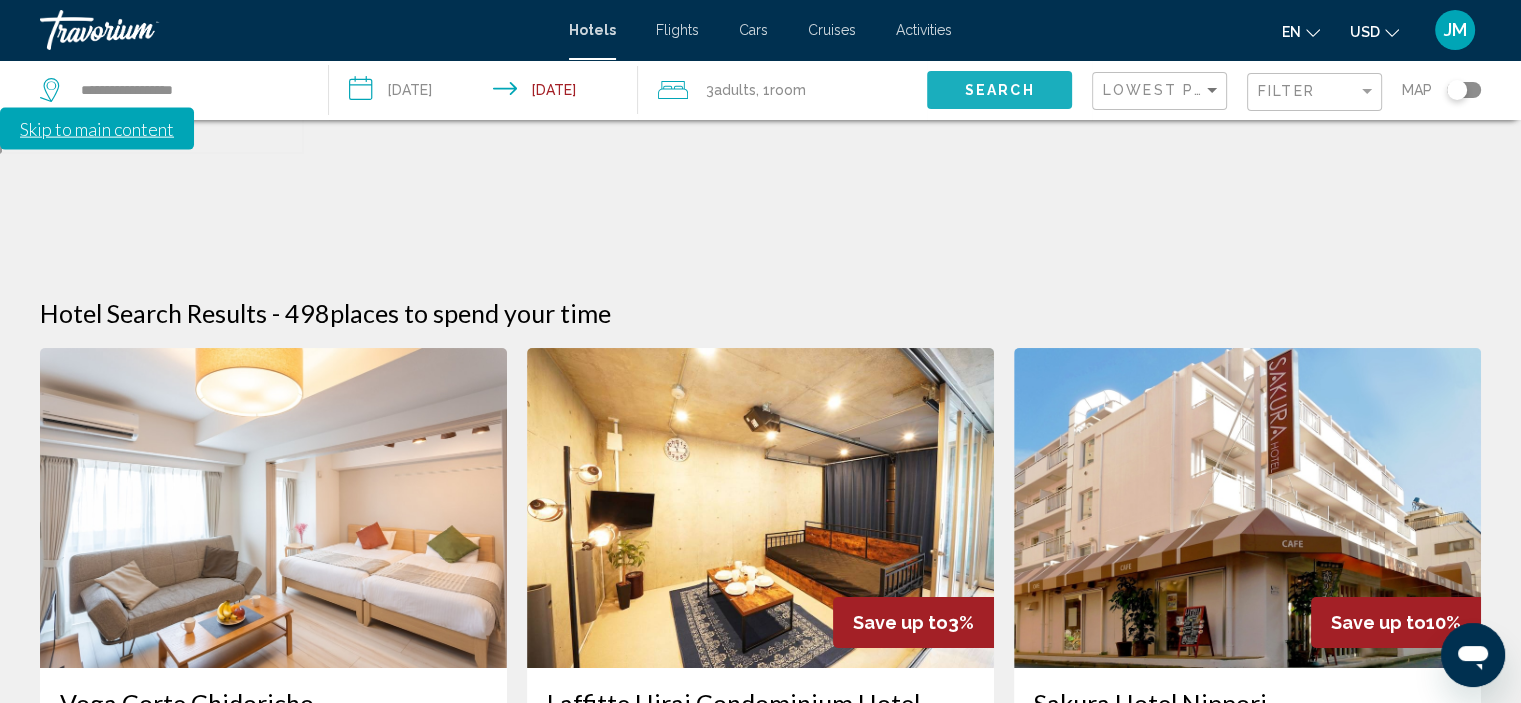 click on "Search" 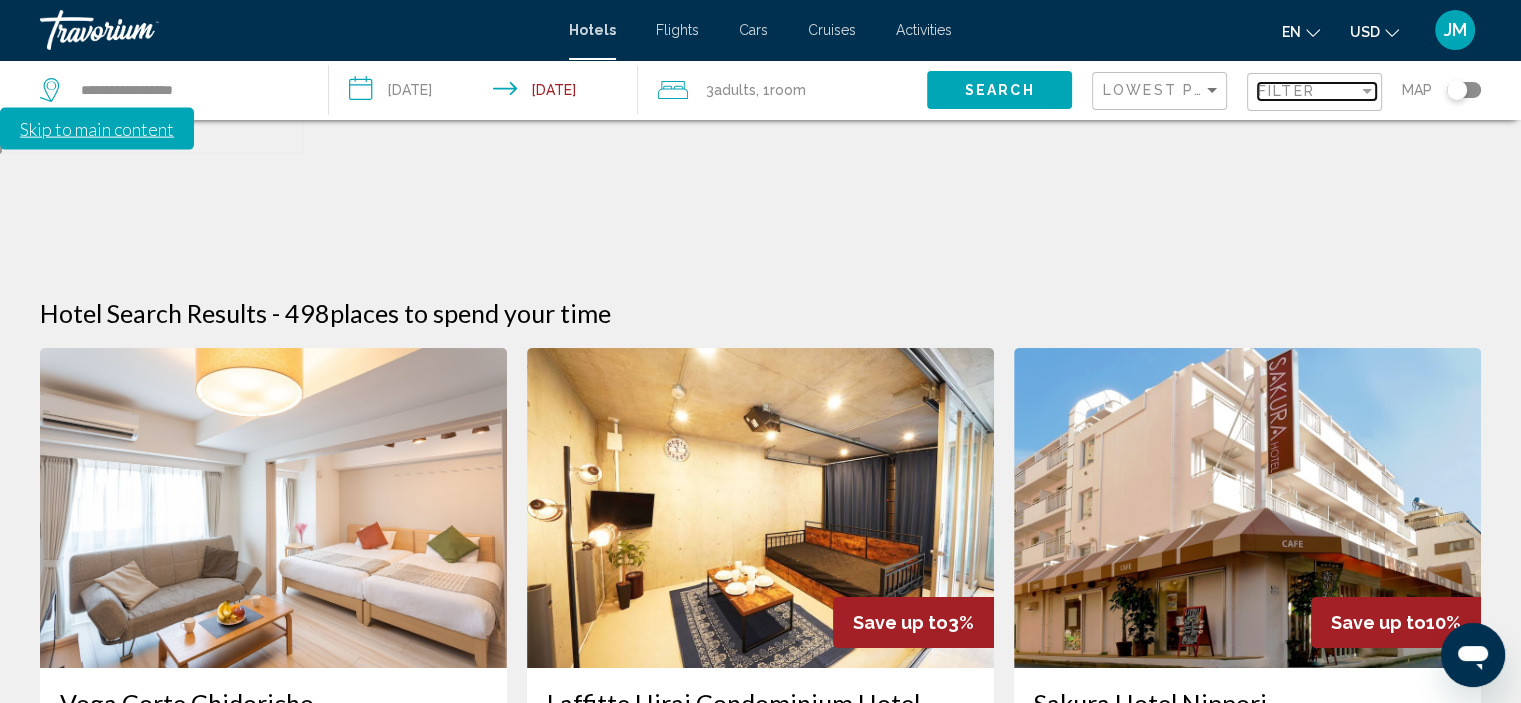 click on "Filter" at bounding box center (1308, 91) 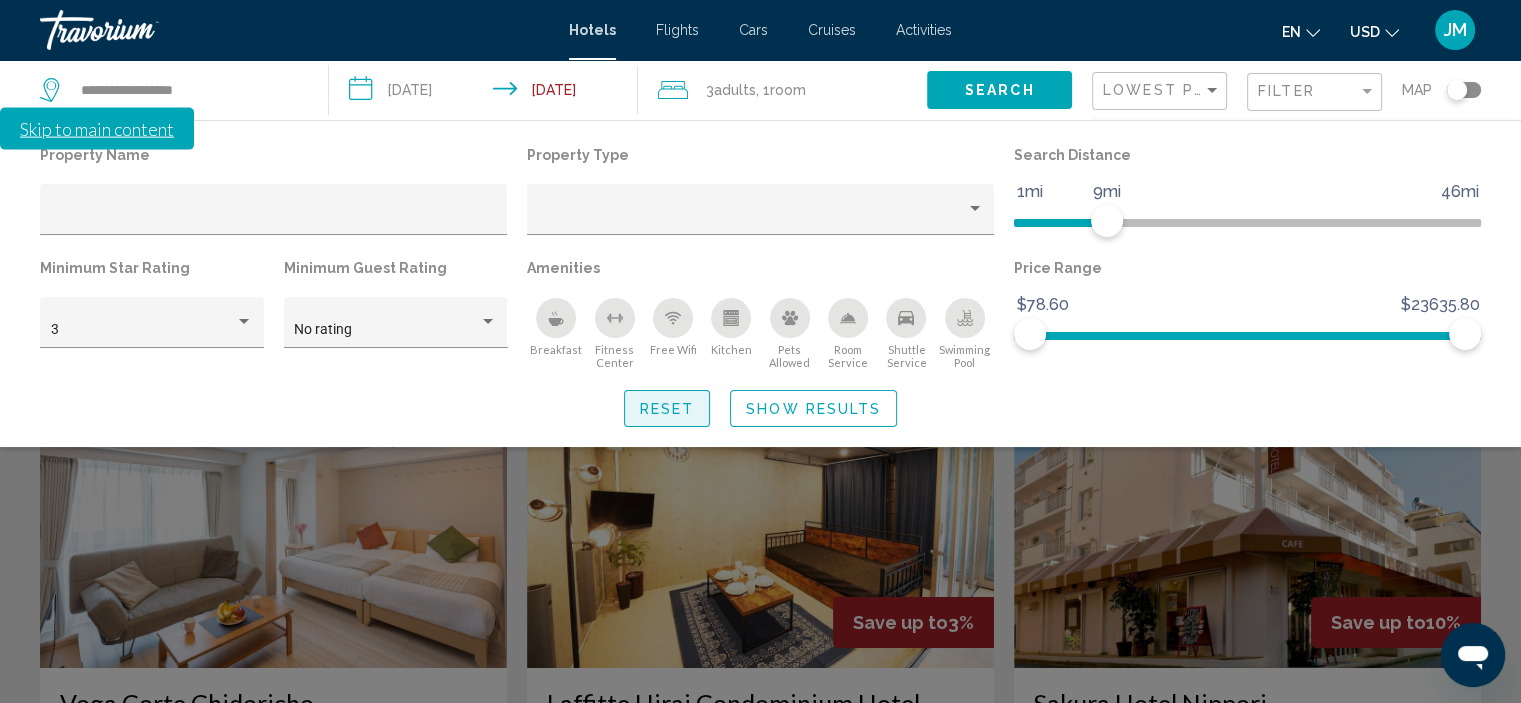 click on "Reset" 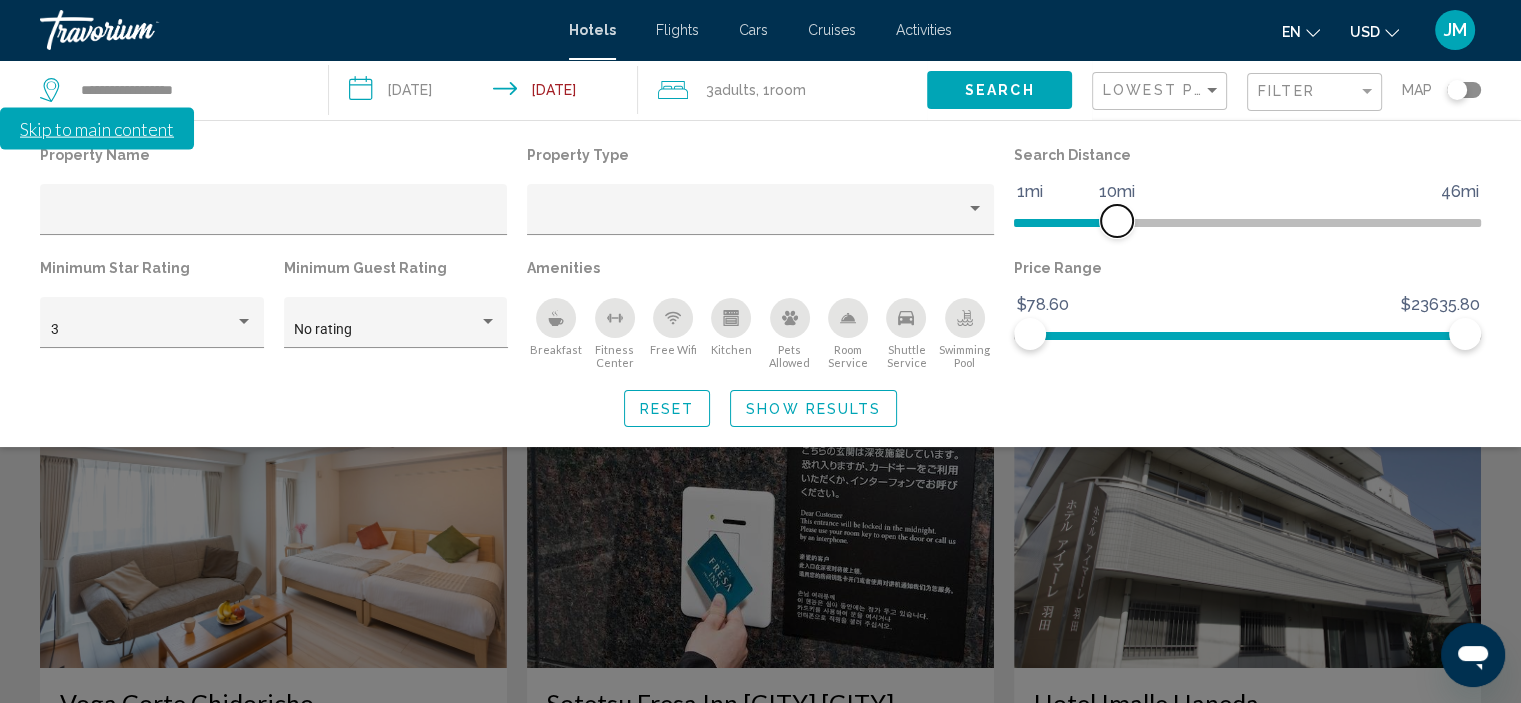drag, startPoint x: 1312, startPoint y: 220, endPoint x: 1113, endPoint y: 229, distance: 199.20341 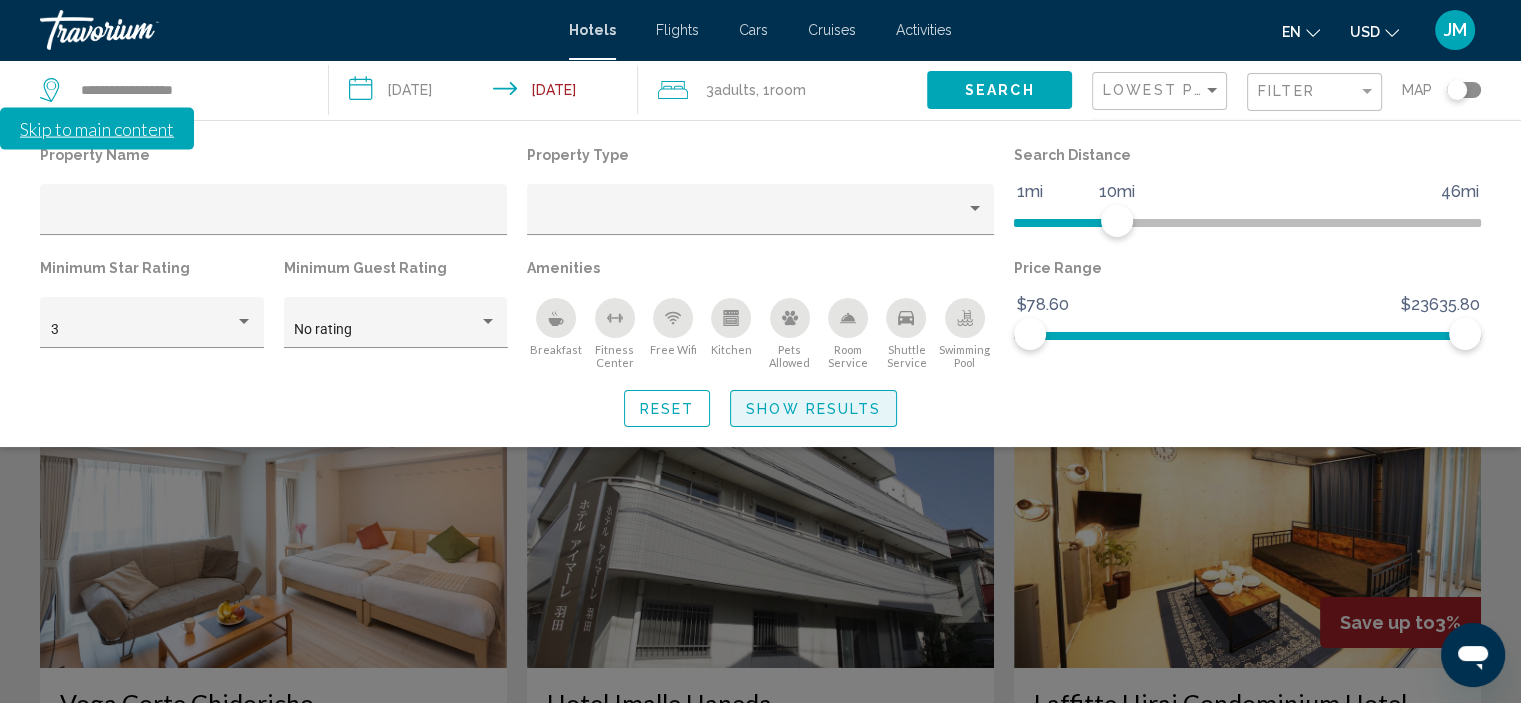 click on "Show Results" 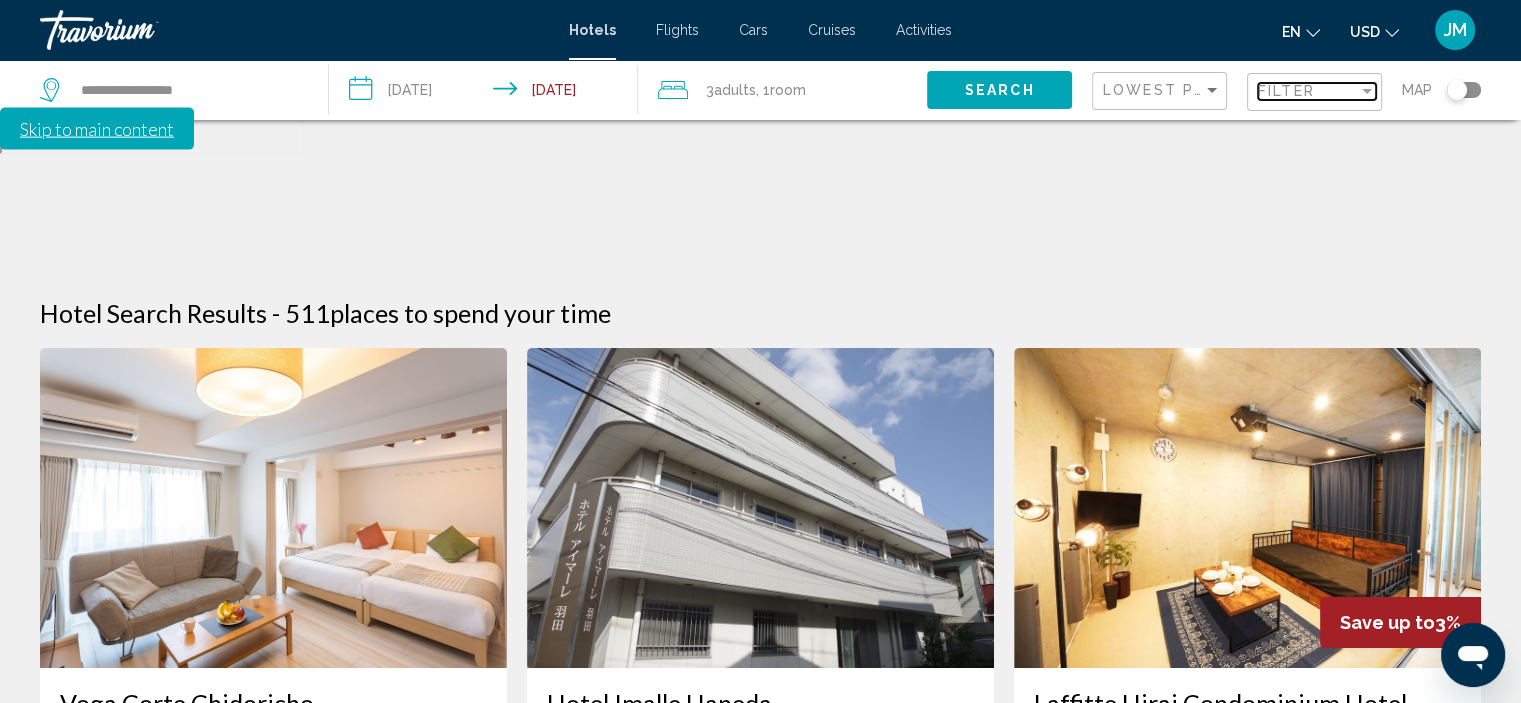 click on "Filter" at bounding box center [1308, 91] 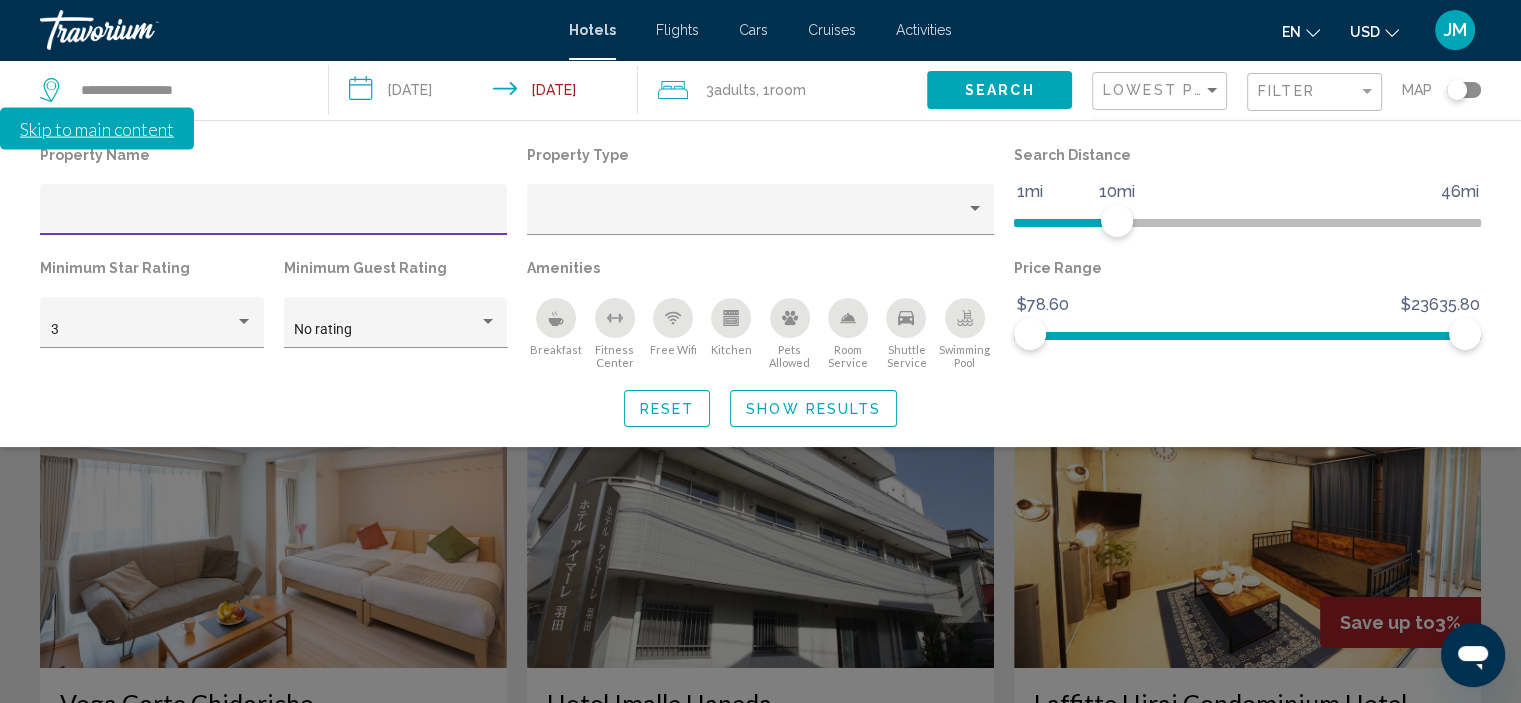 click on "Search" 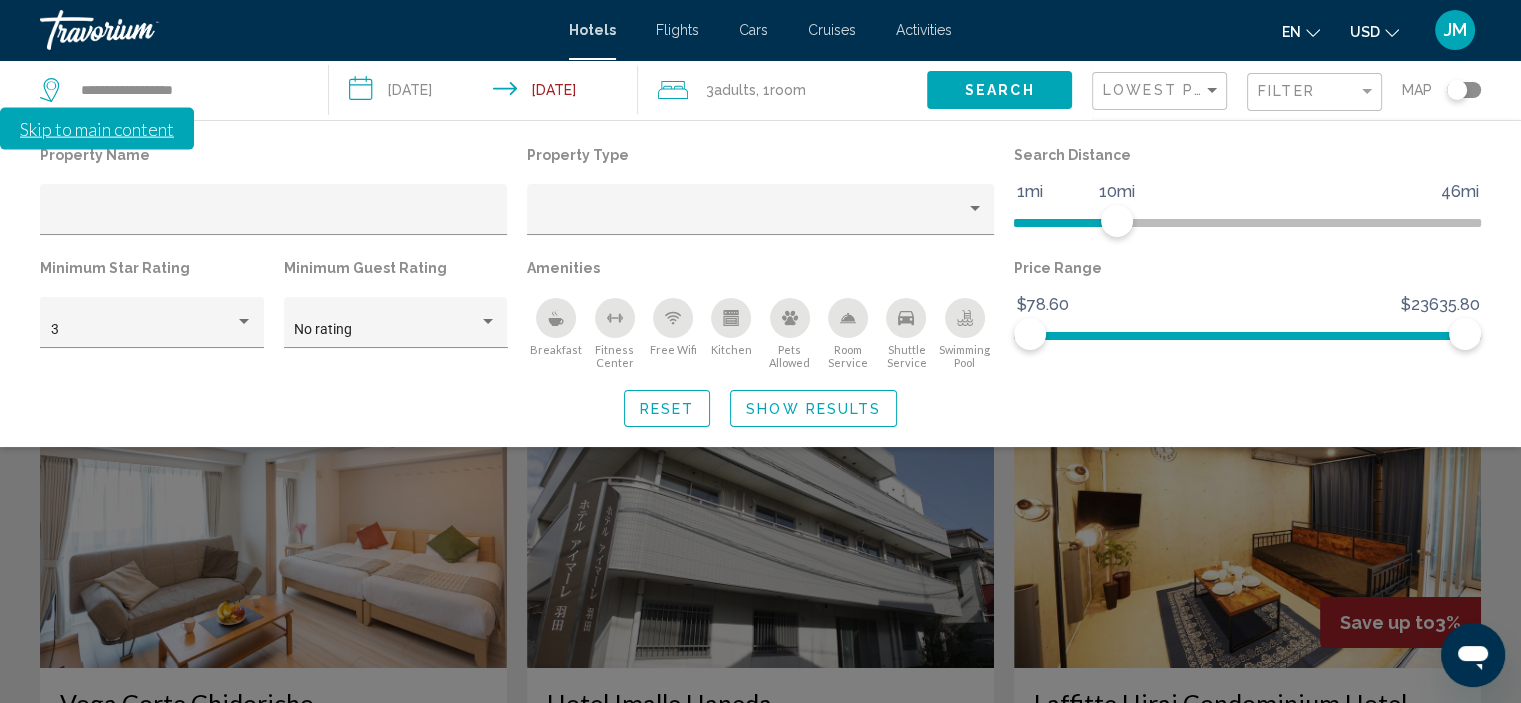 click on "Show Results" 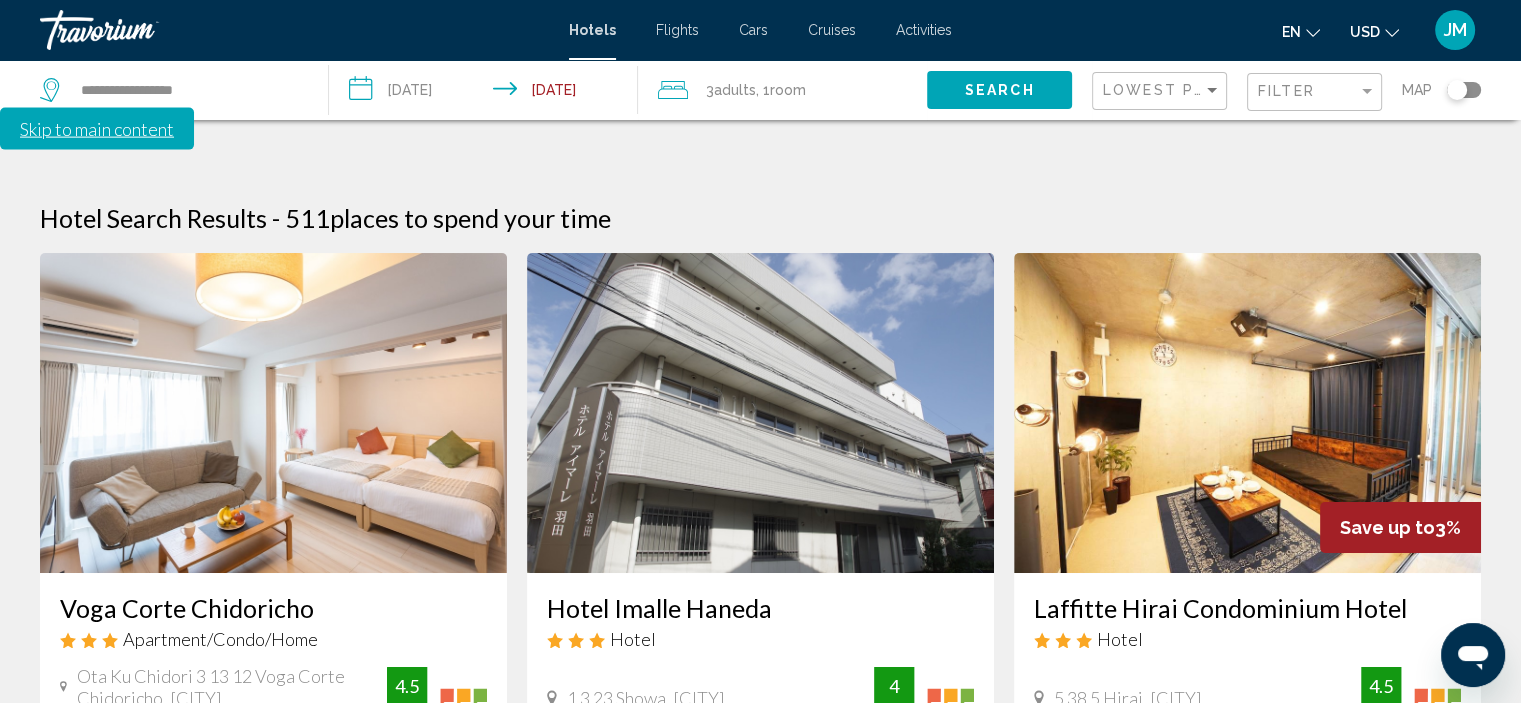 scroll, scrollTop: 96, scrollLeft: 0, axis: vertical 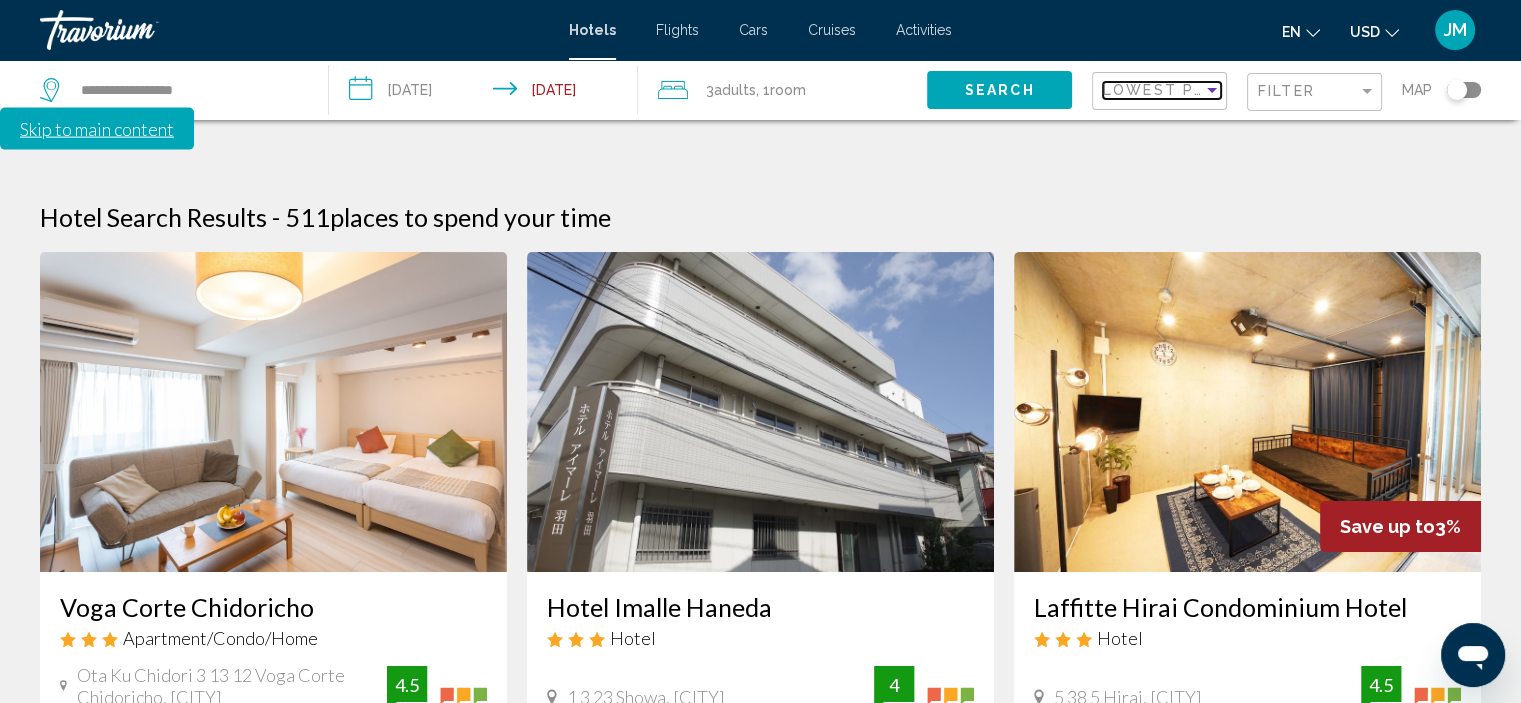 click at bounding box center (1212, 90) 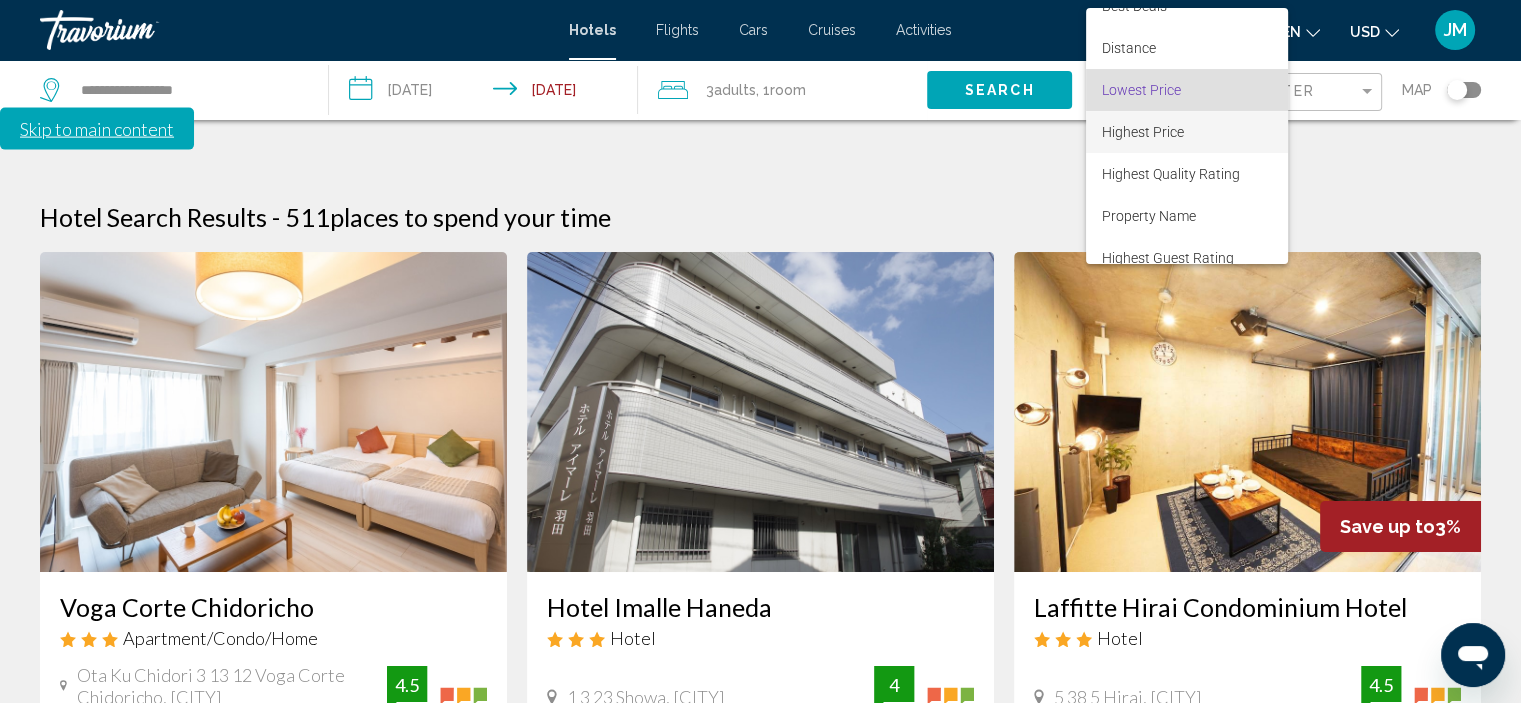 scroll, scrollTop: 0, scrollLeft: 0, axis: both 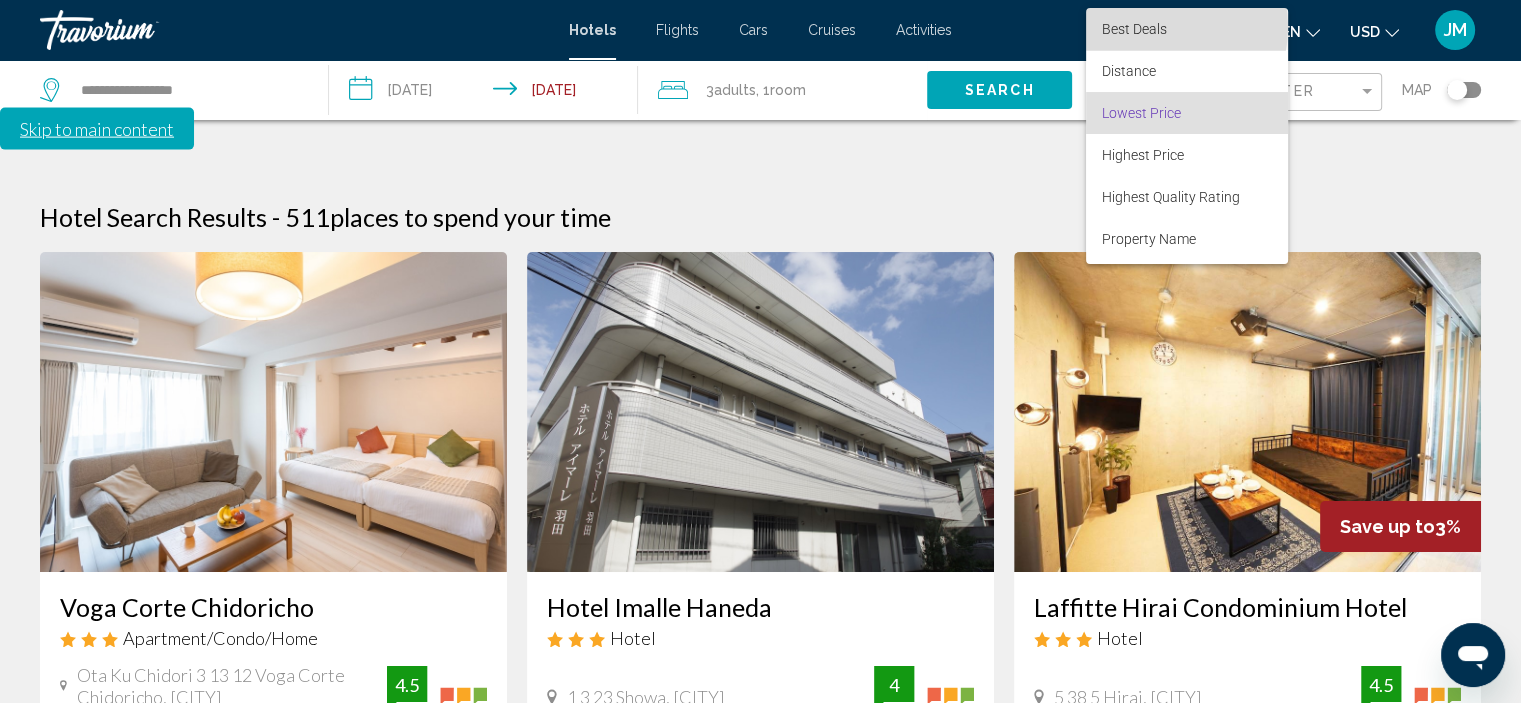 click on "Best Deals" at bounding box center [1134, 29] 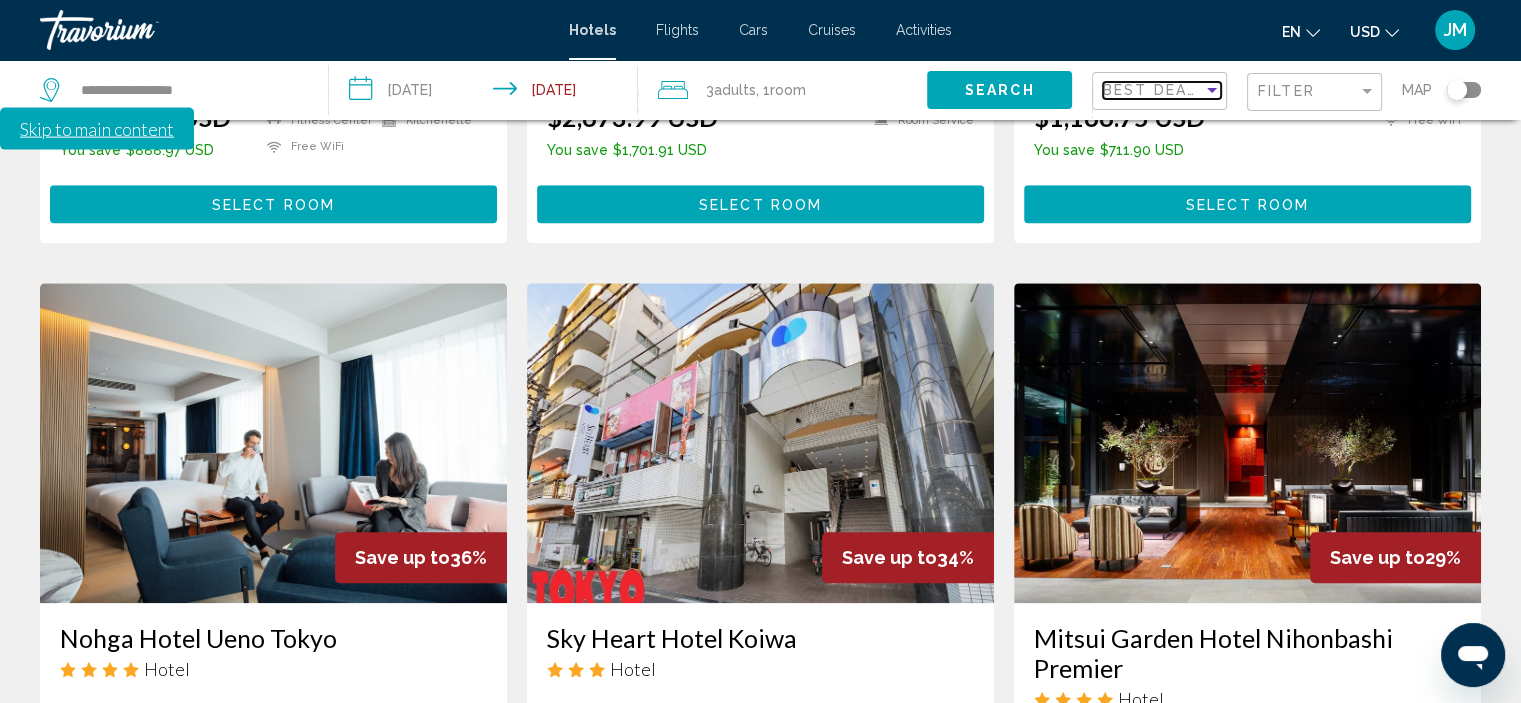 scroll, scrollTop: 1530, scrollLeft: 0, axis: vertical 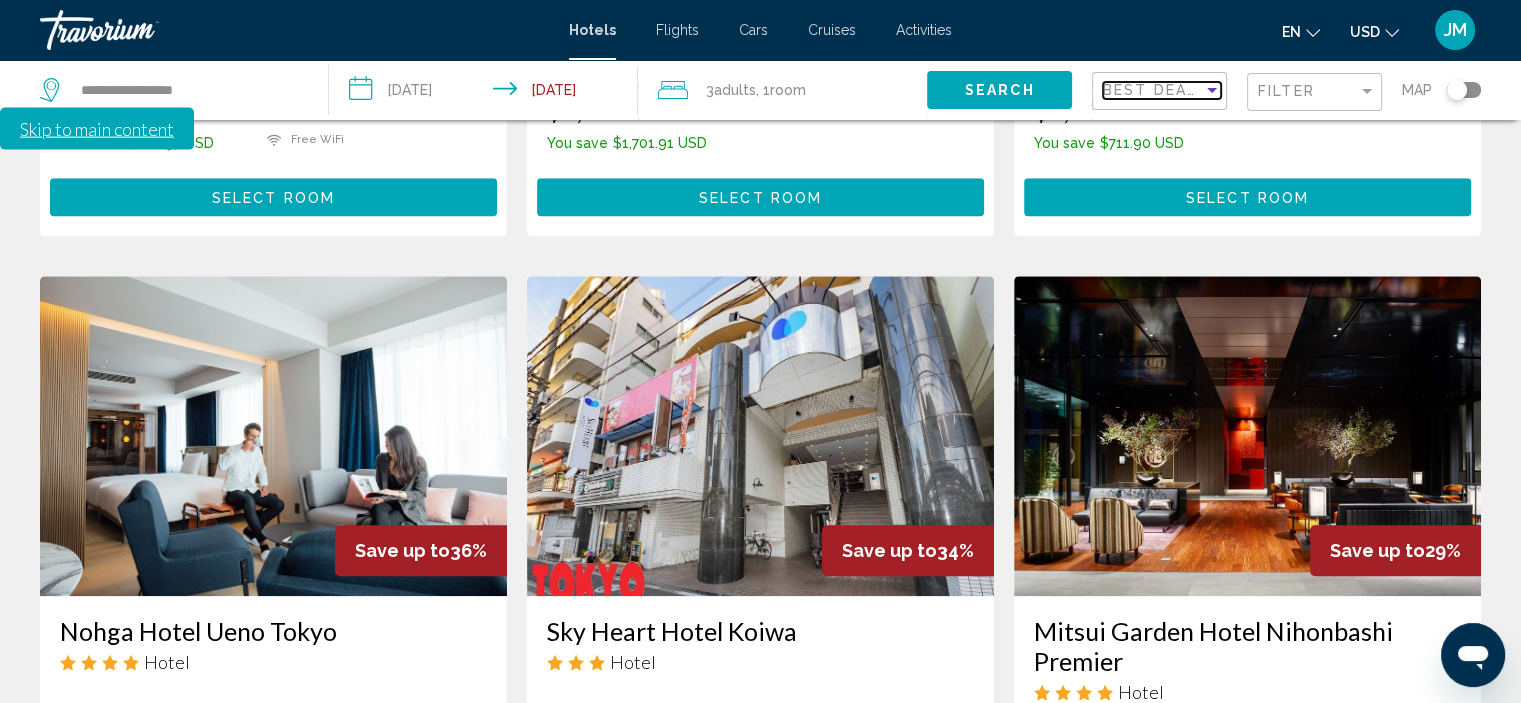 click on "Best Deals" at bounding box center (1155, 90) 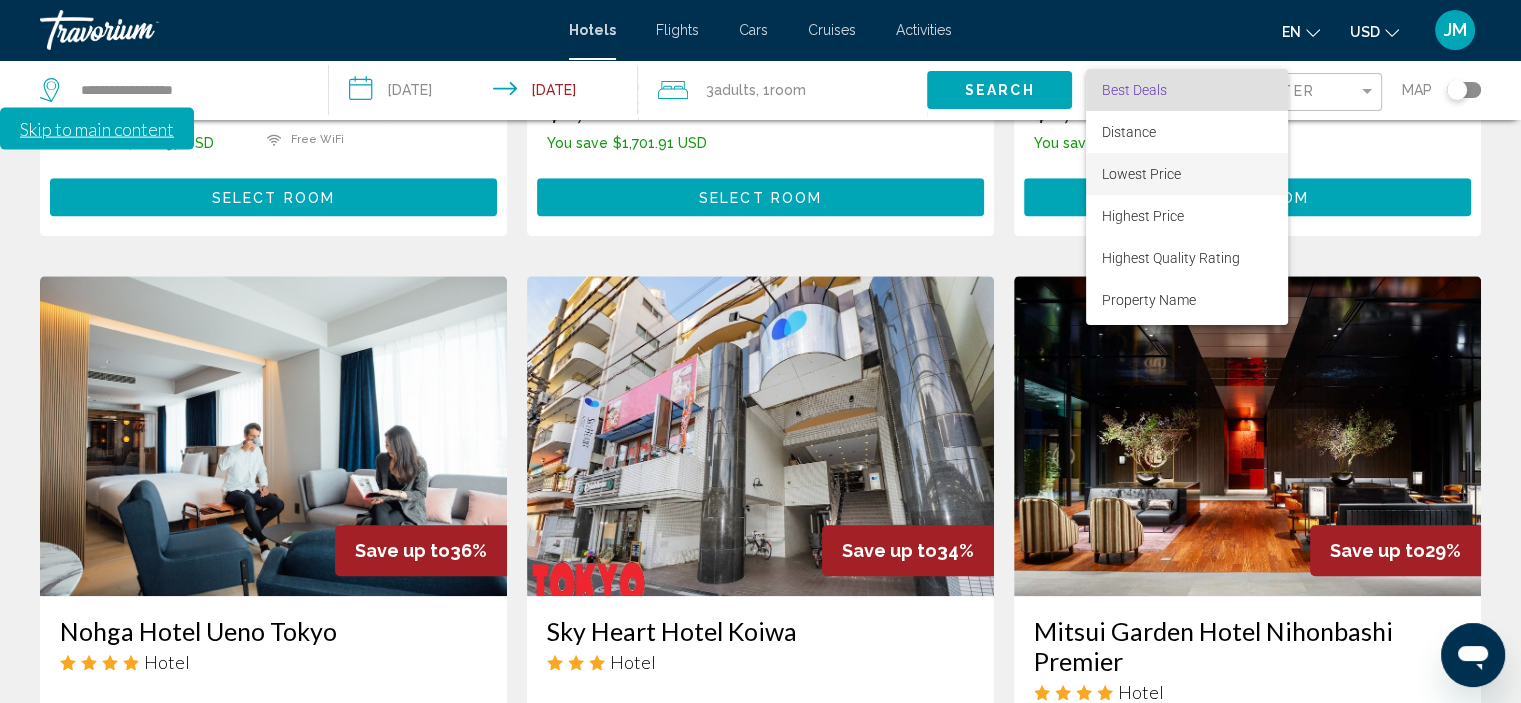 click on "Lowest Price" at bounding box center (1141, 174) 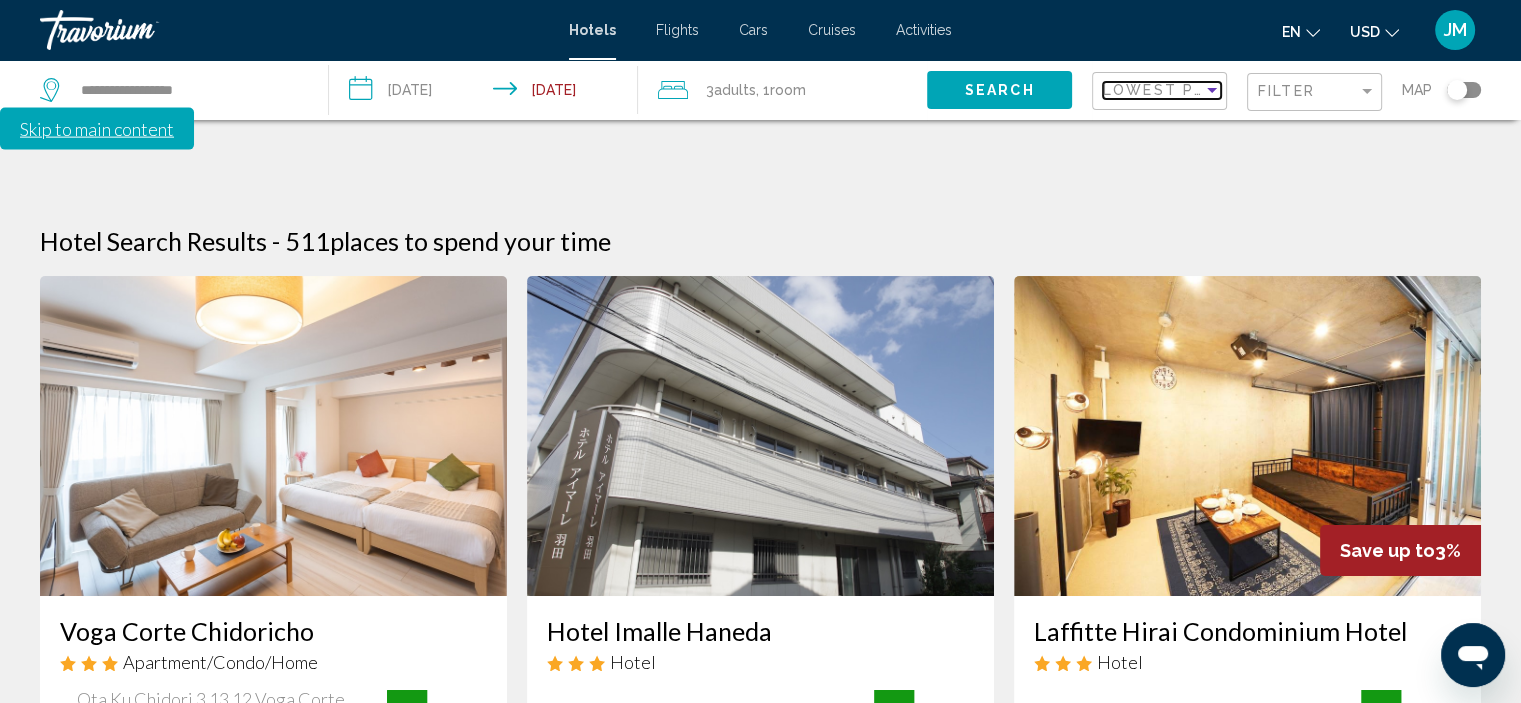 scroll, scrollTop: 71, scrollLeft: 0, axis: vertical 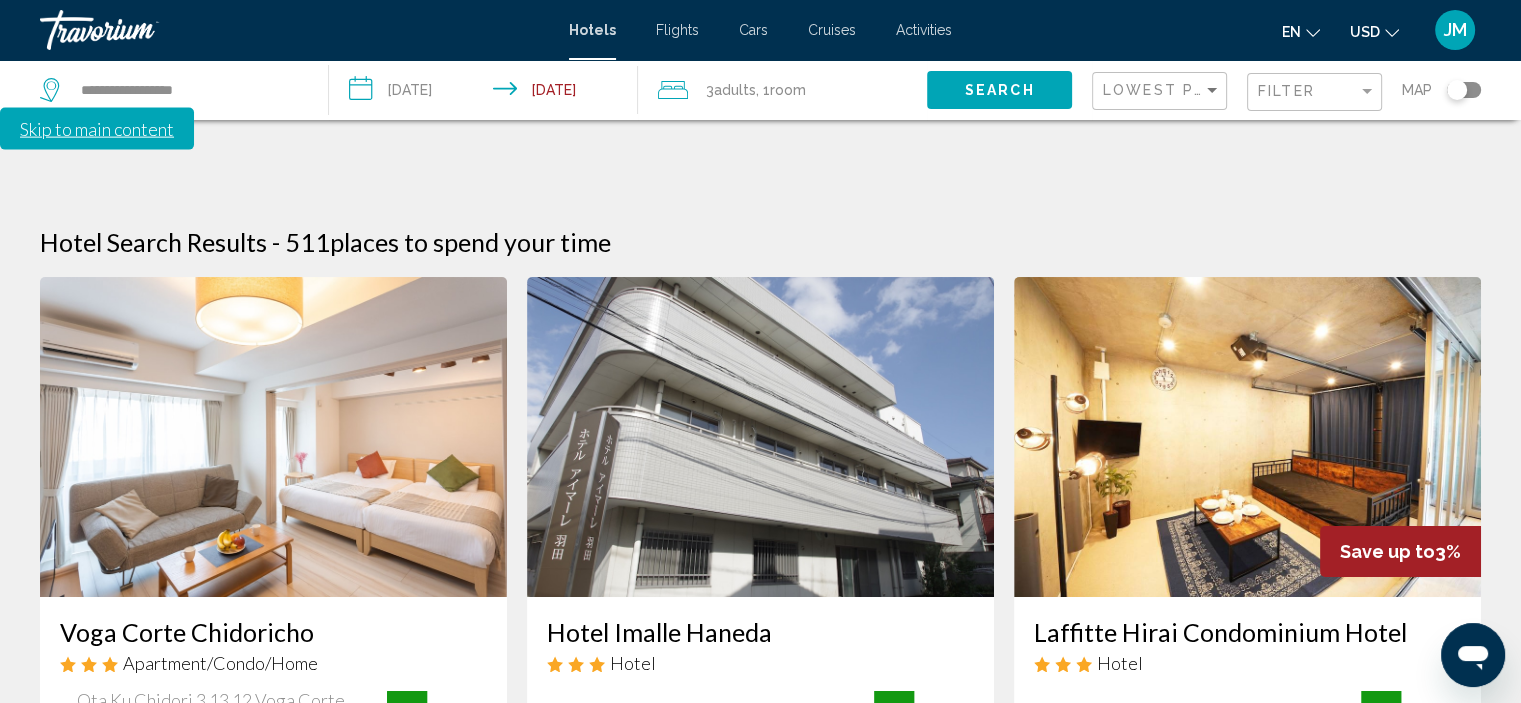click on "USD
USD ($) MXN (Mex$) CAD (Can$) GBP (£) EUR (€) AUD (A$) NZD (NZ$) CNY (CN¥)" 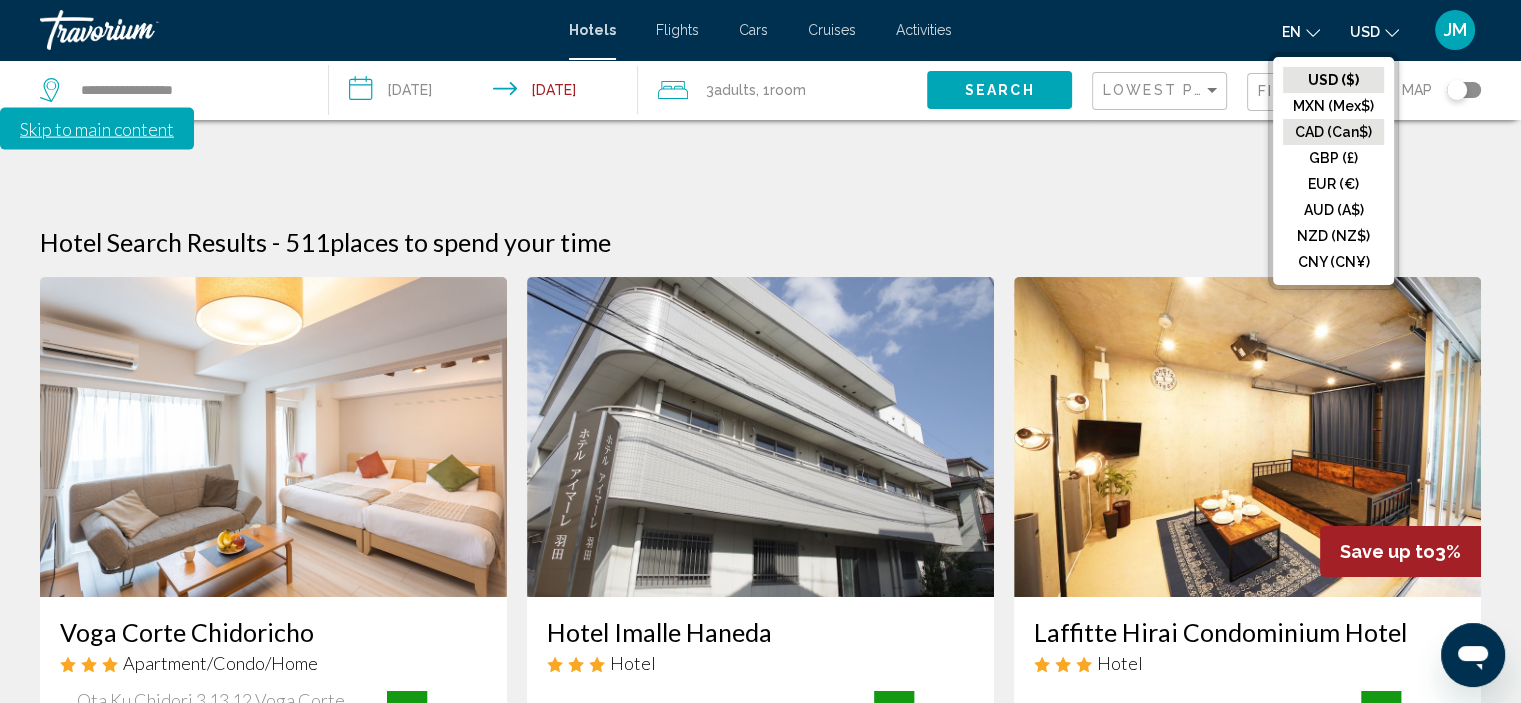 click on "CAD (Can$)" 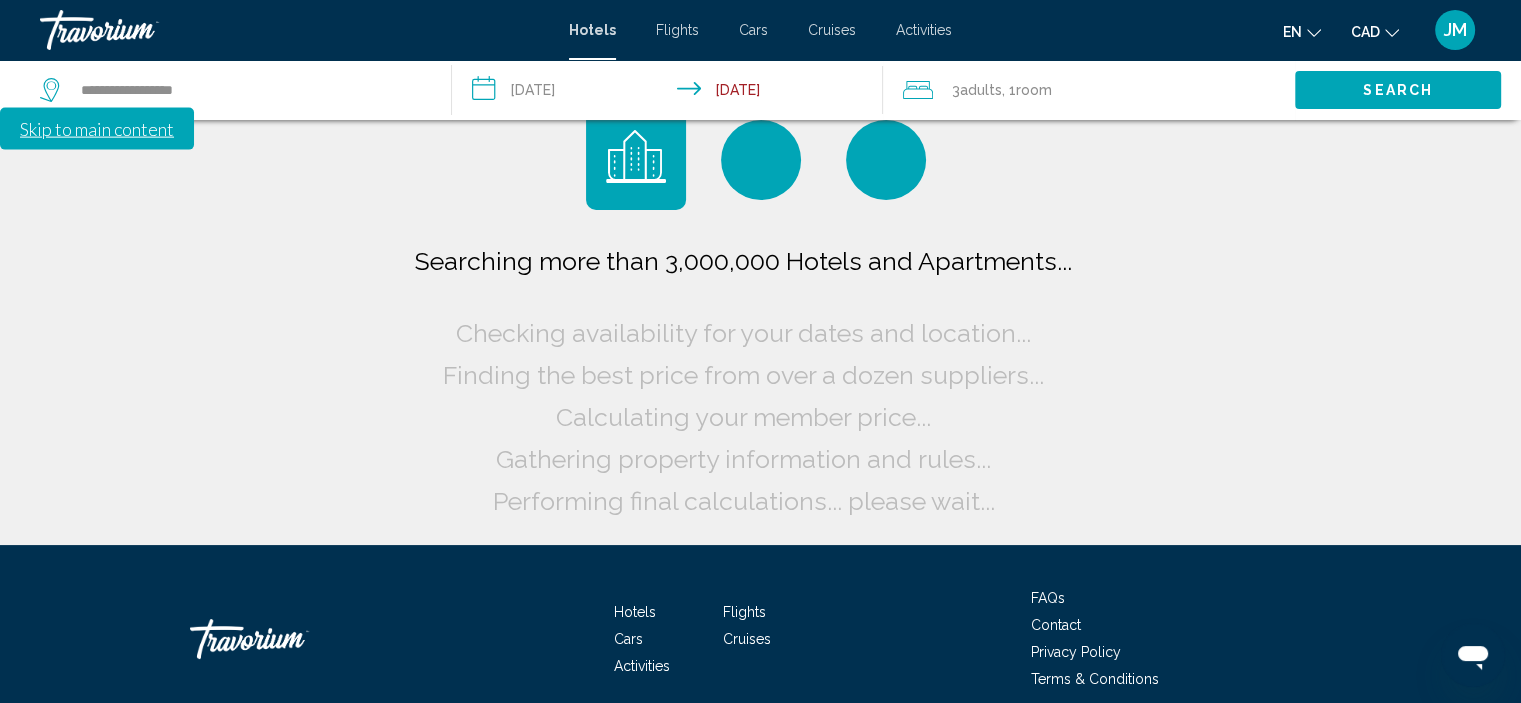 scroll, scrollTop: 0, scrollLeft: 0, axis: both 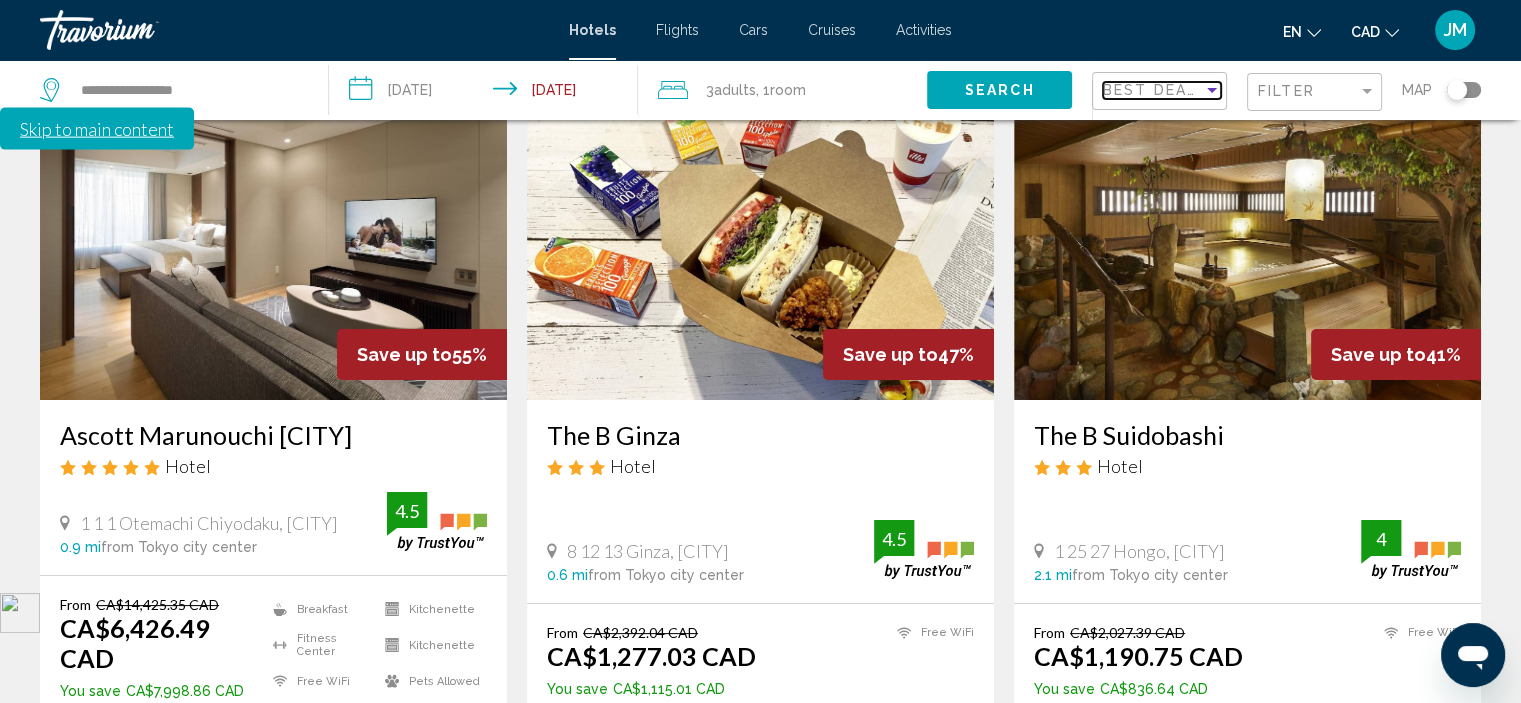 click on "Best Deals" at bounding box center [1155, 90] 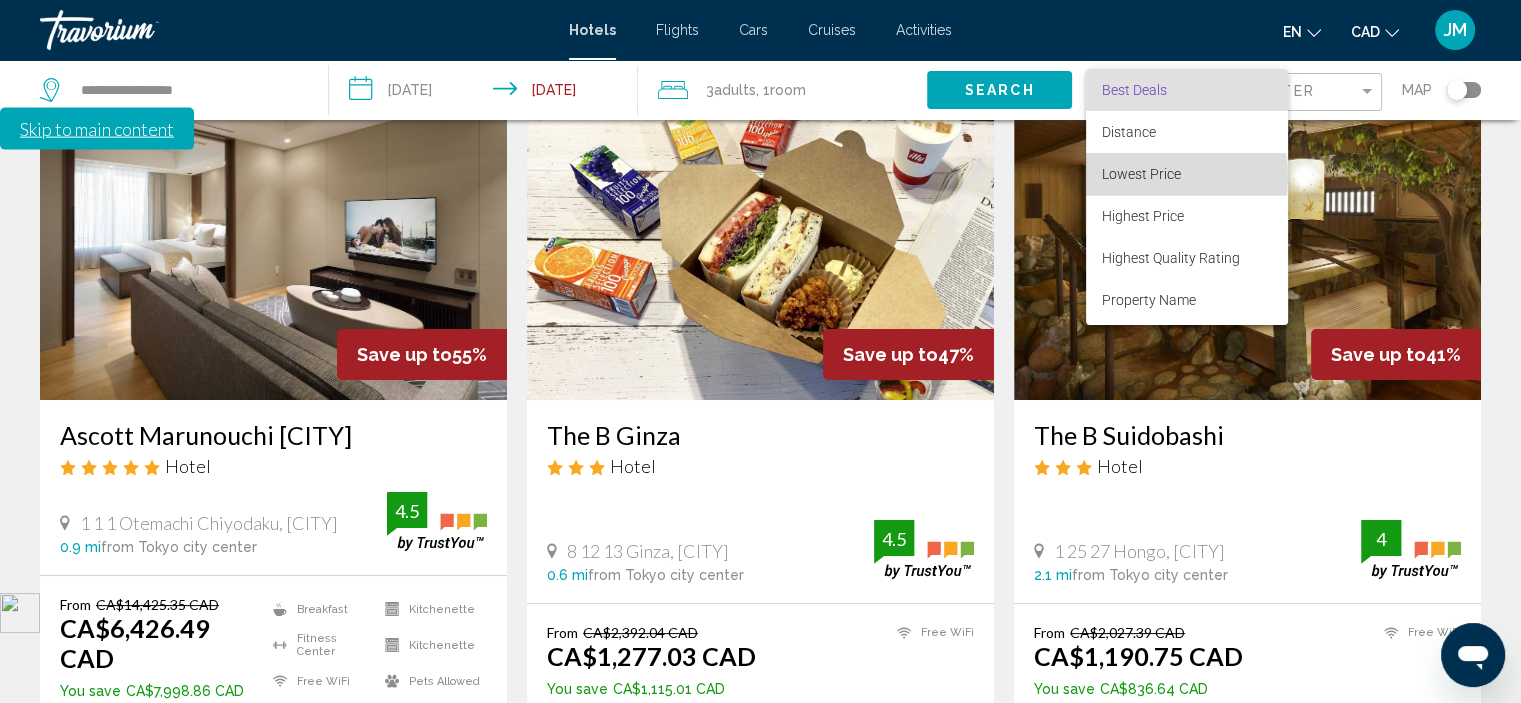 click on "Lowest Price" at bounding box center [1141, 174] 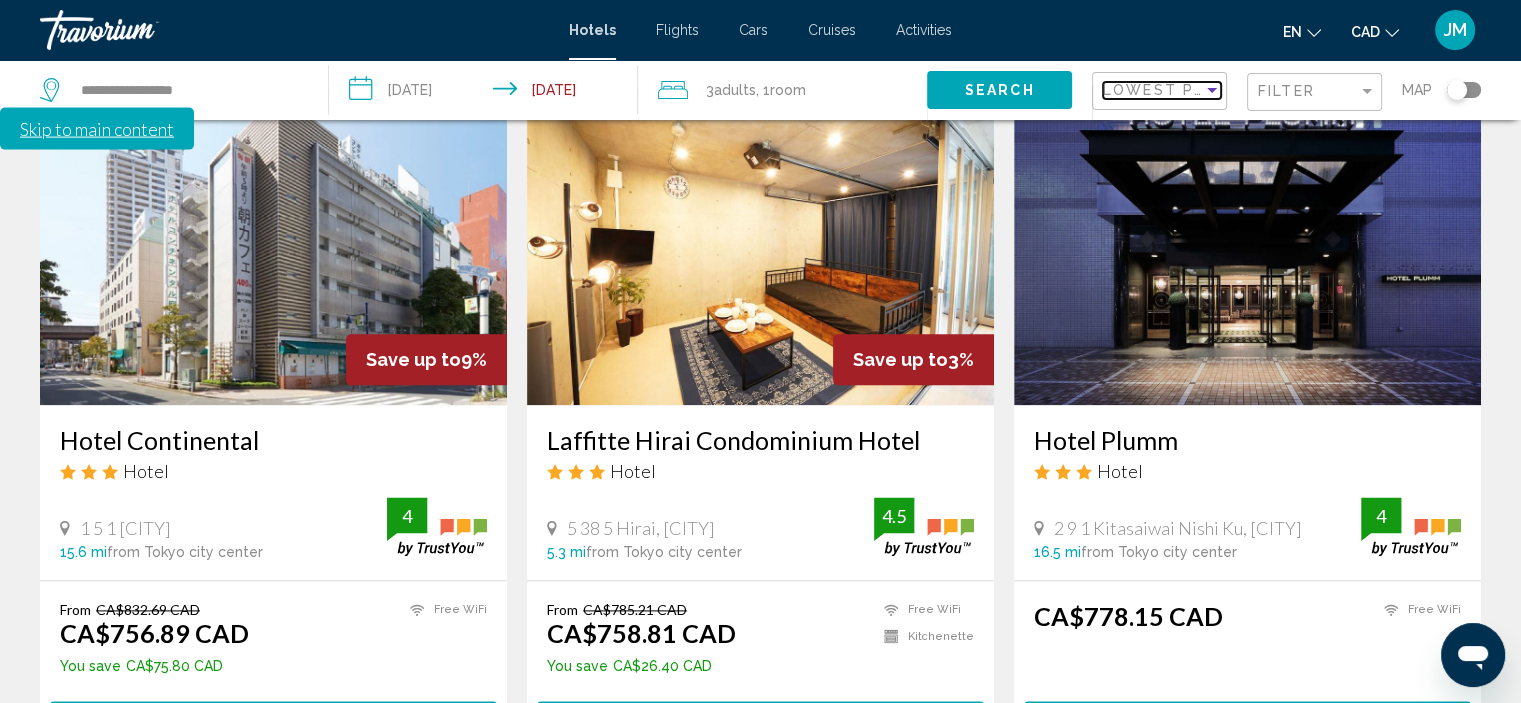 scroll, scrollTop: 2438, scrollLeft: 0, axis: vertical 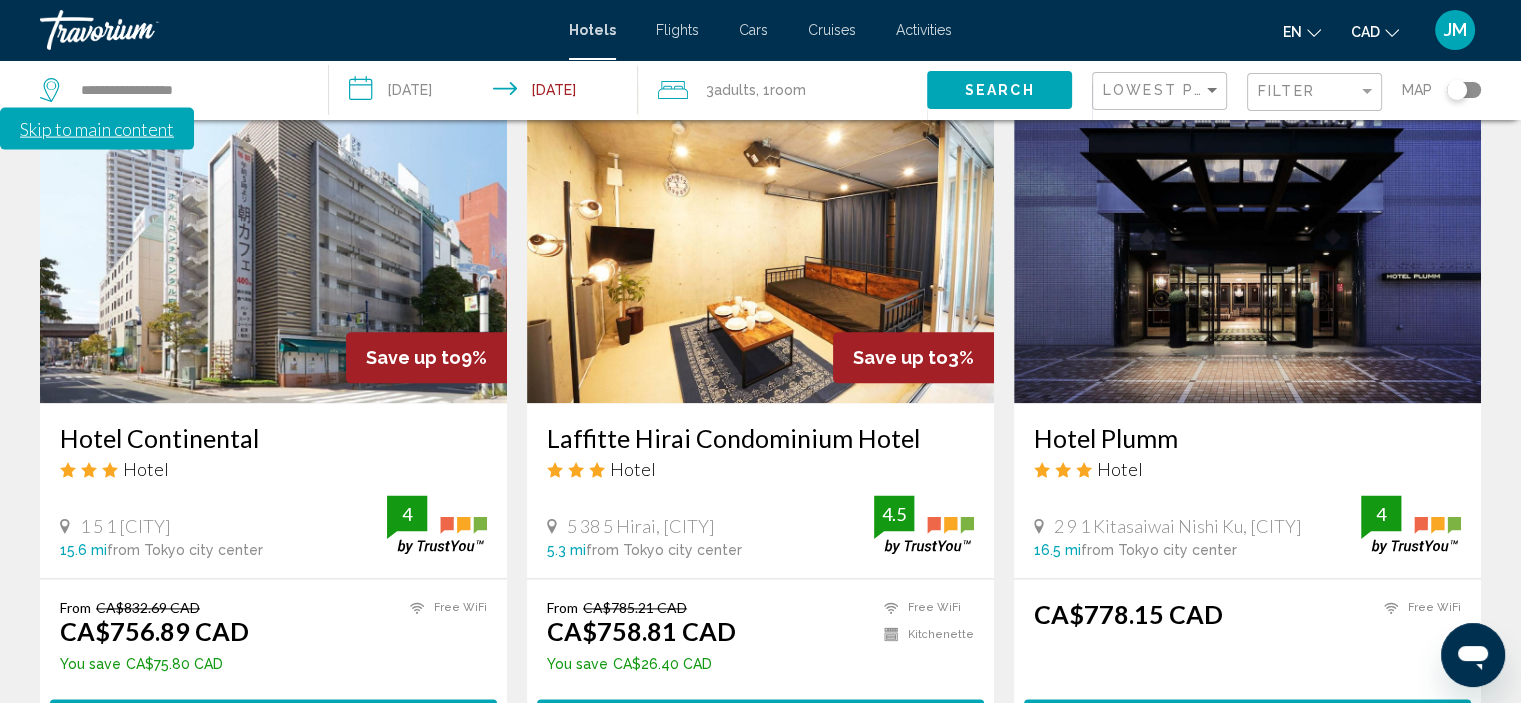 click on "2" at bounding box center [621, 817] 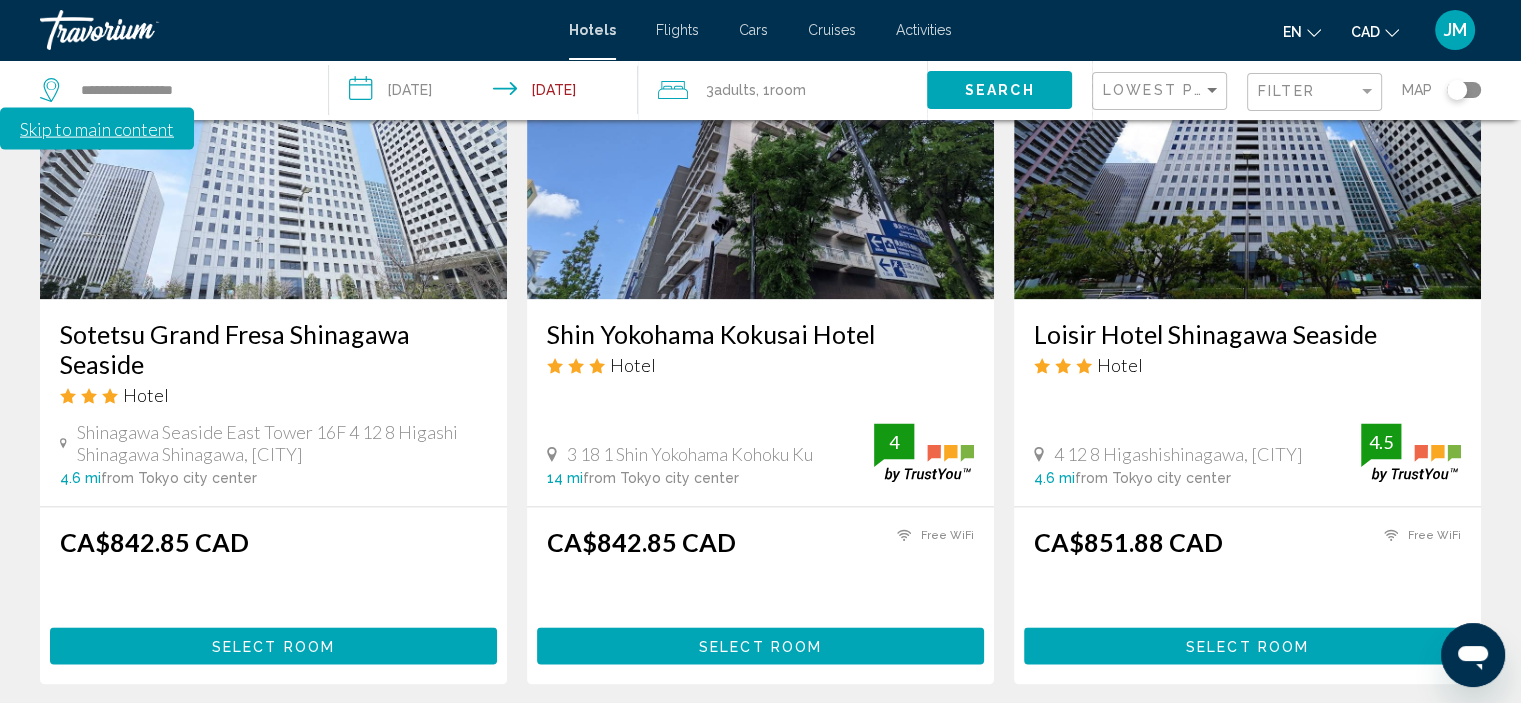 scroll, scrollTop: 2735, scrollLeft: 0, axis: vertical 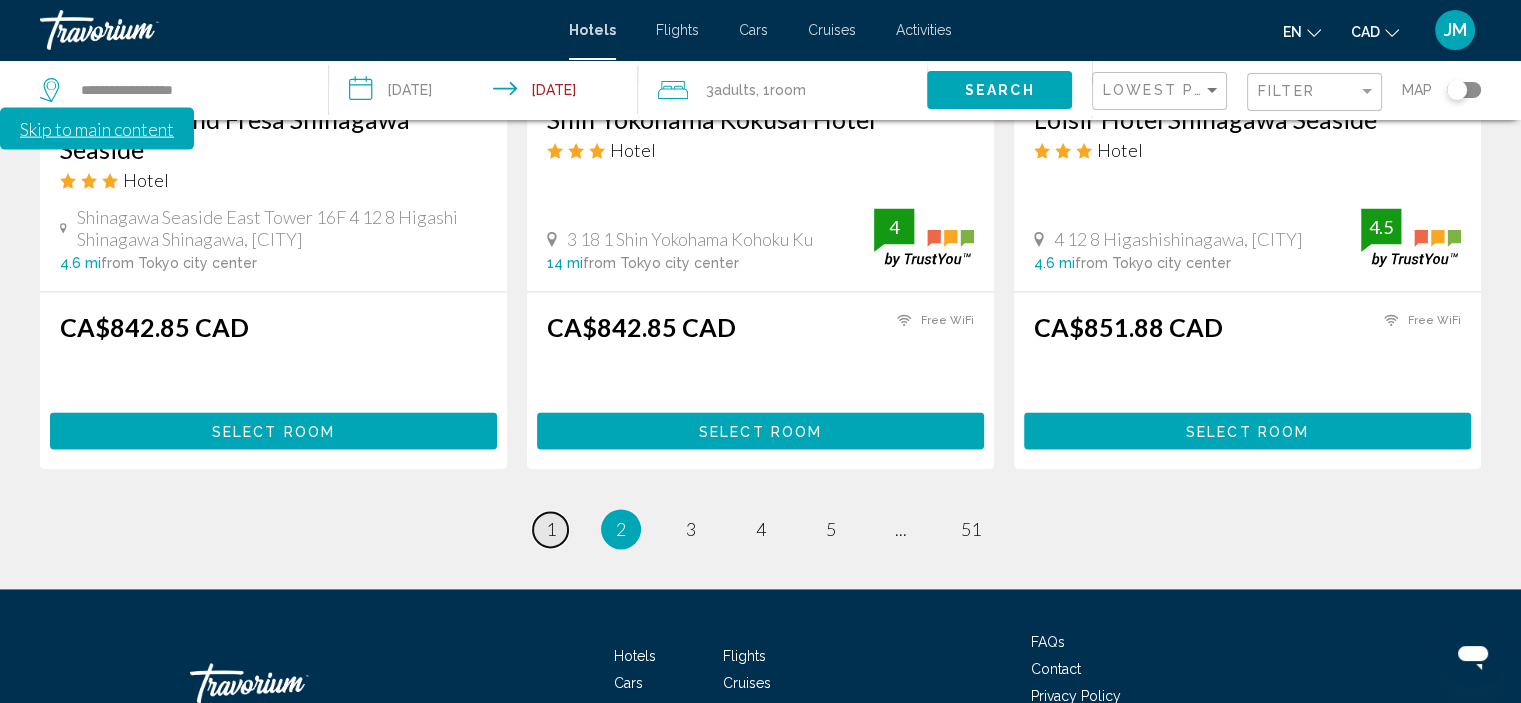 click on "1" at bounding box center (551, 529) 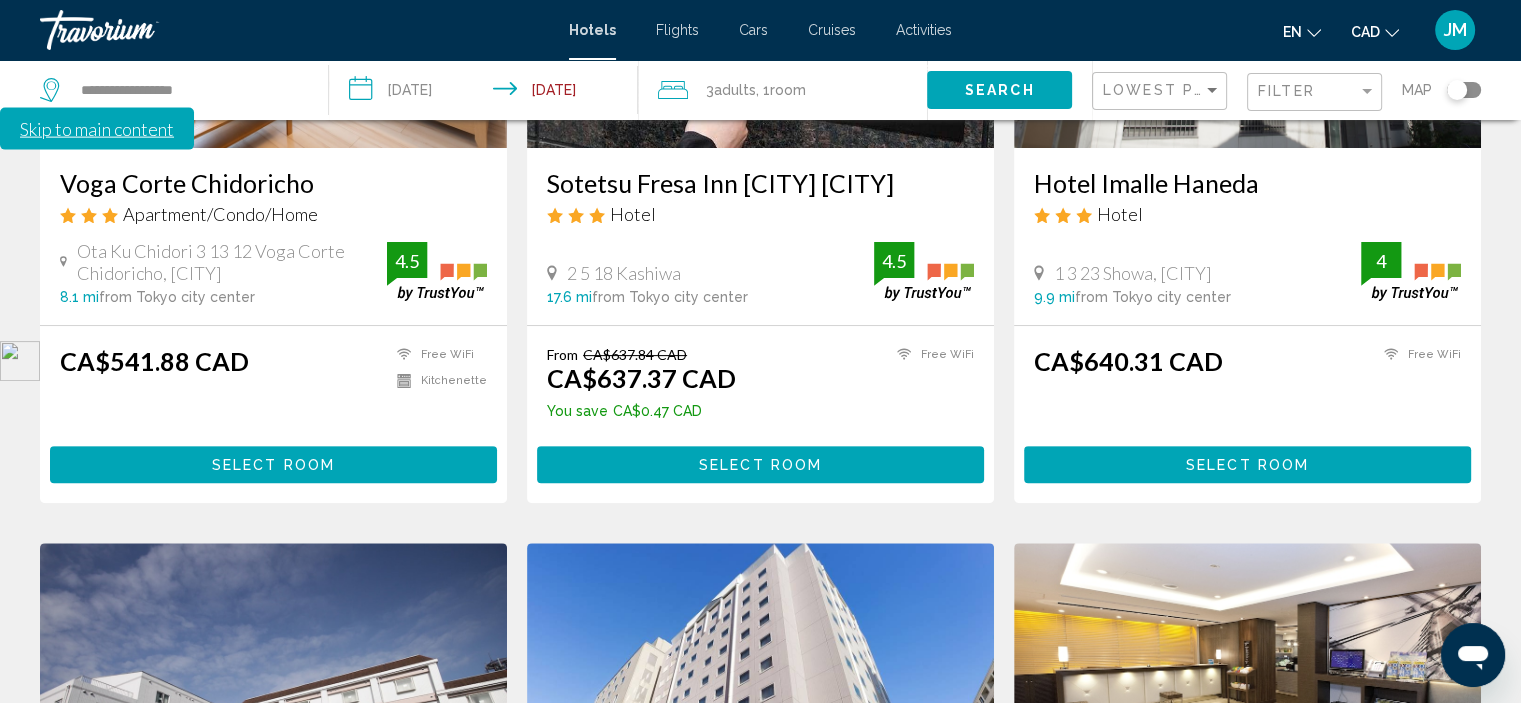 scroll, scrollTop: 524, scrollLeft: 0, axis: vertical 